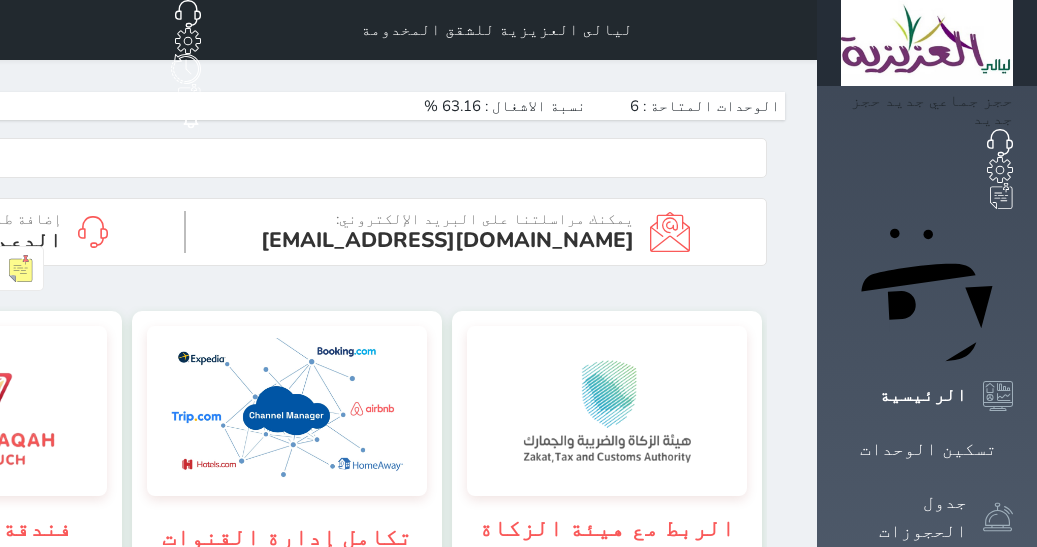 scroll, scrollTop: 0, scrollLeft: 0, axis: both 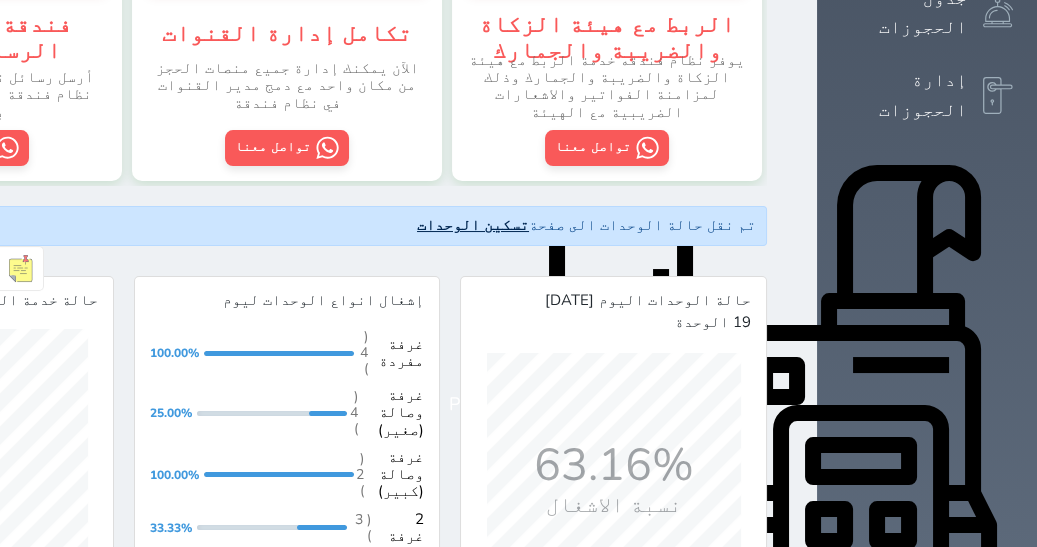 click on "تسكين الوحدات" at bounding box center [473, 225] 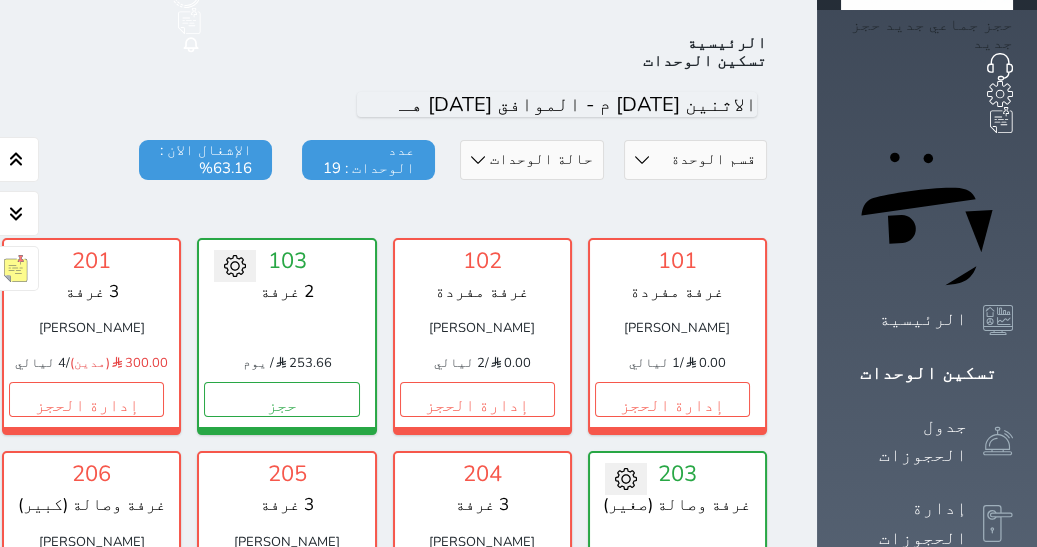 scroll, scrollTop: 77, scrollLeft: 0, axis: vertical 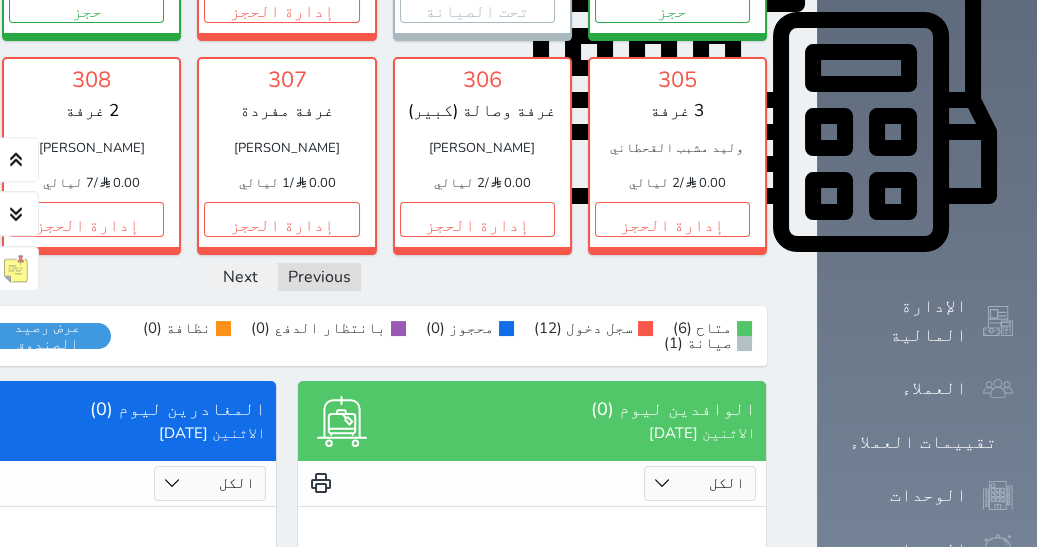 click on "حجز جماعي جديد   حجز جديد             الرئيسية     تسكين الوحدات     جدول الحجوزات     إدارة الحجوزات     POS     الإدارة المالية     العملاء     تقييمات العملاء     الوحدات     الخدمات     التقارير     الإعدادات                                 المدفوعات الالكترونية     الدعم الفني" at bounding box center [927, -32] 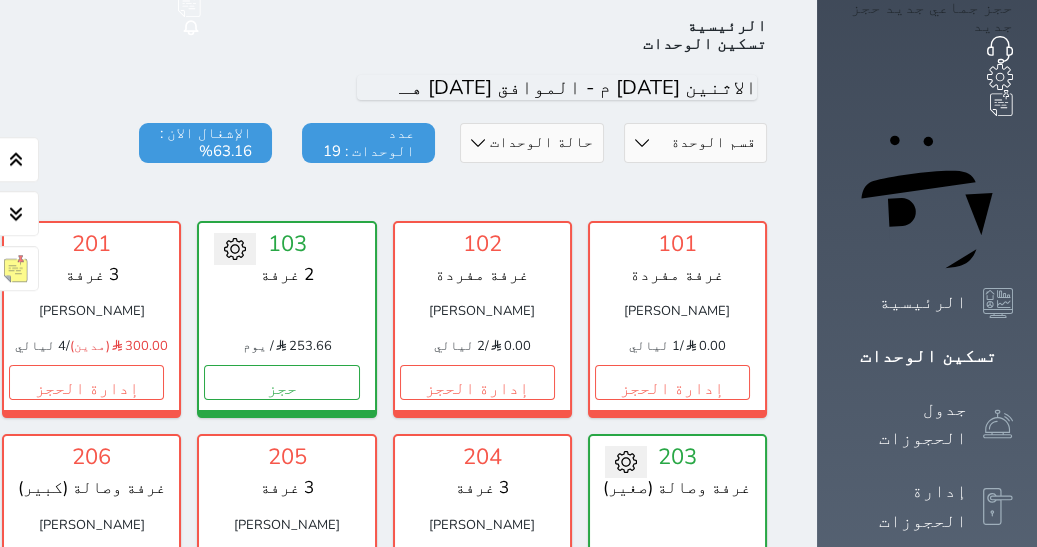 scroll, scrollTop: 0, scrollLeft: 0, axis: both 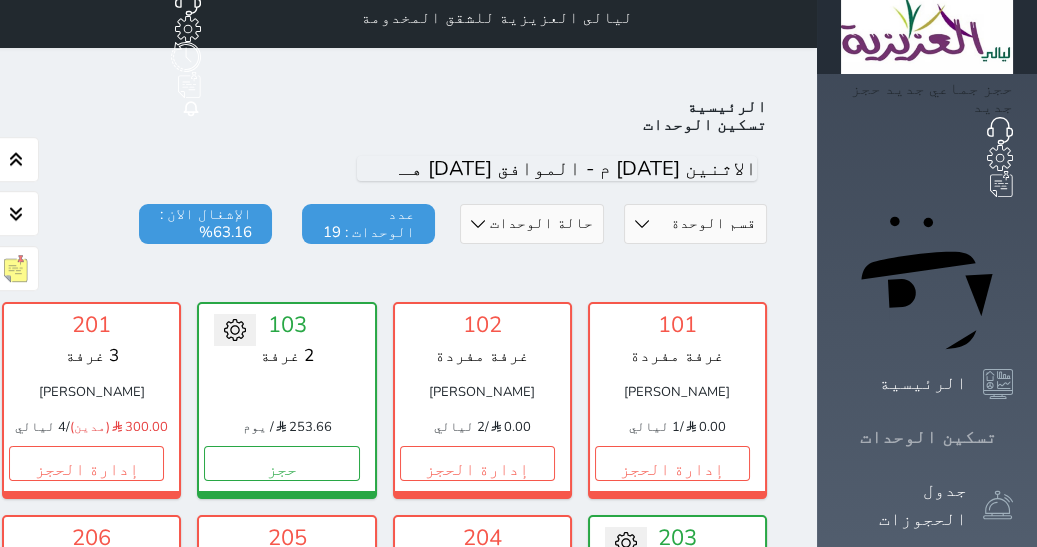 click on "تسكين الوحدات" at bounding box center [928, 437] 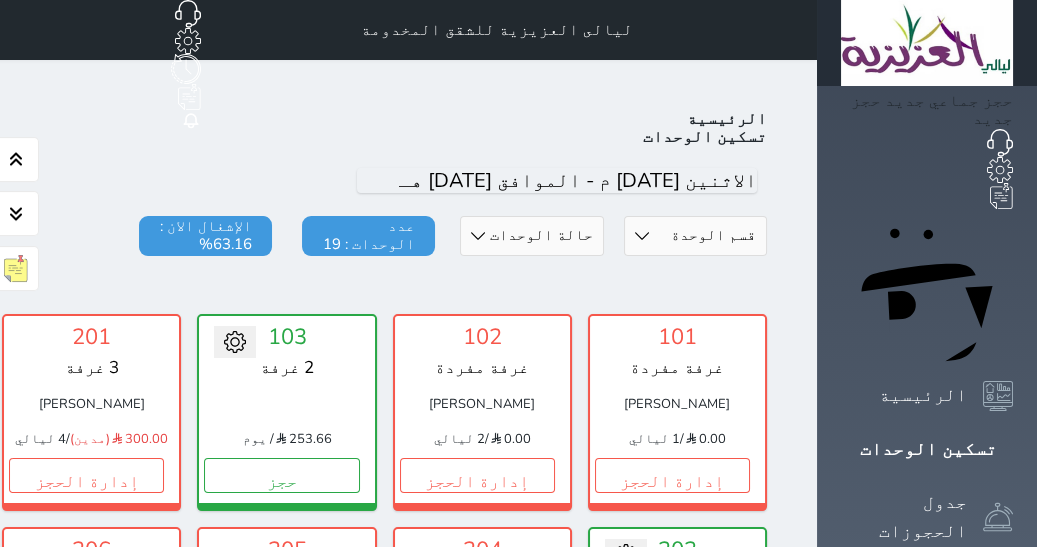 scroll, scrollTop: 12, scrollLeft: 0, axis: vertical 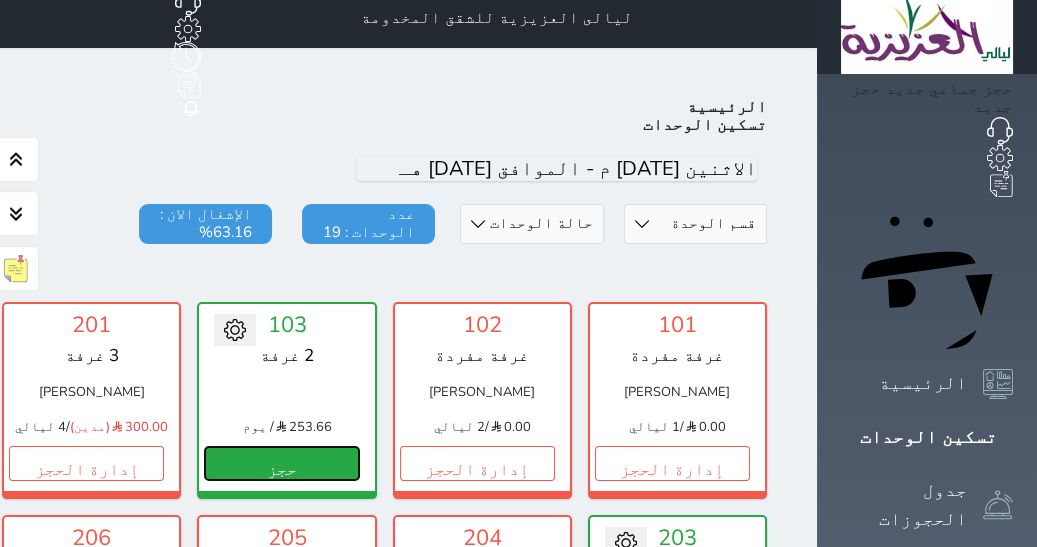 click on "حجز" at bounding box center [281, 463] 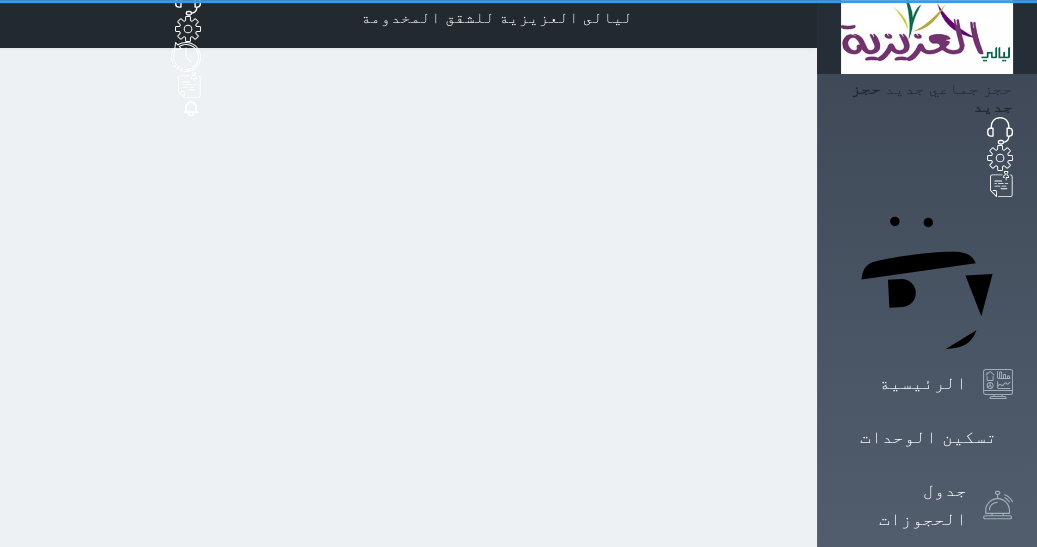 scroll, scrollTop: 0, scrollLeft: 0, axis: both 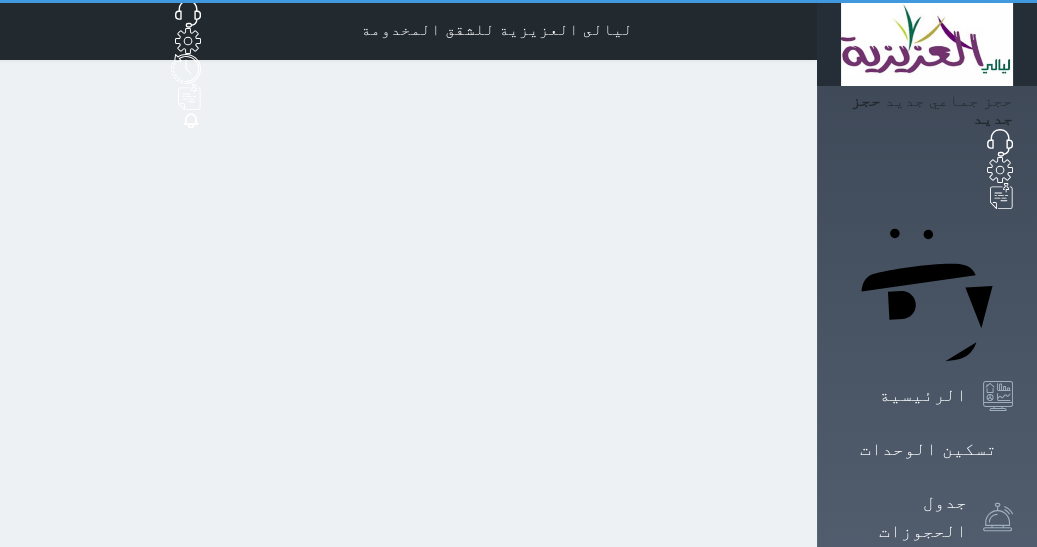 select on "1" 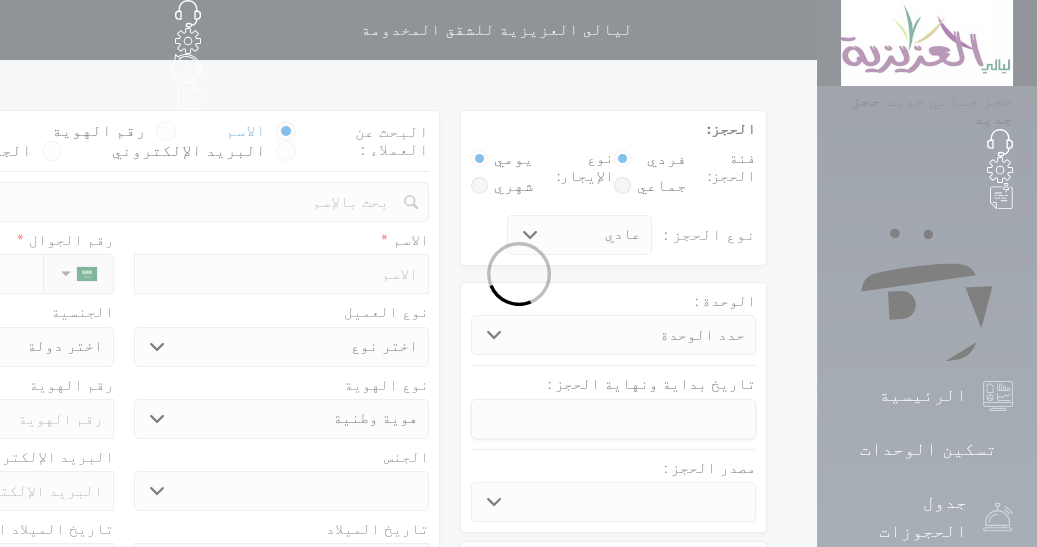 select 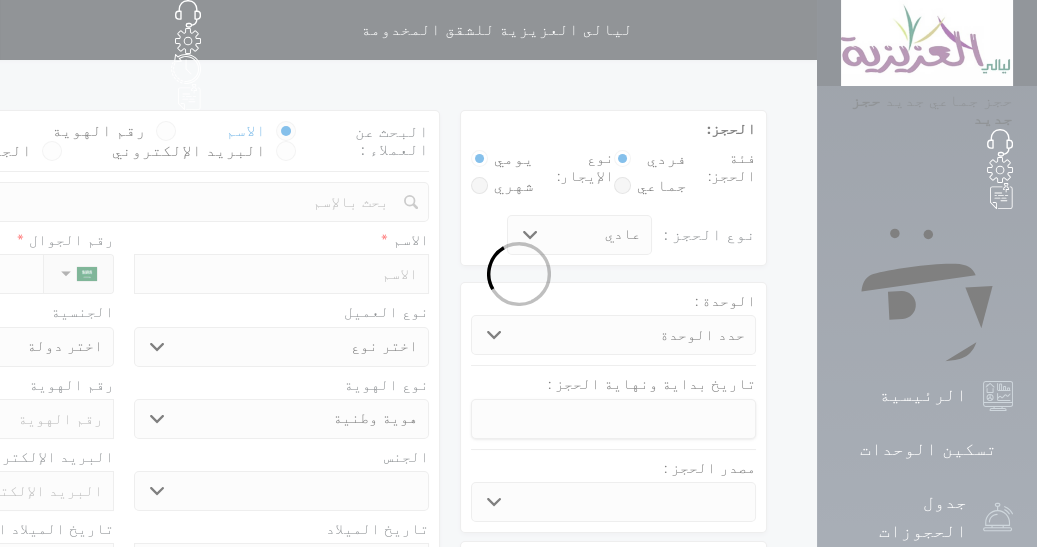select 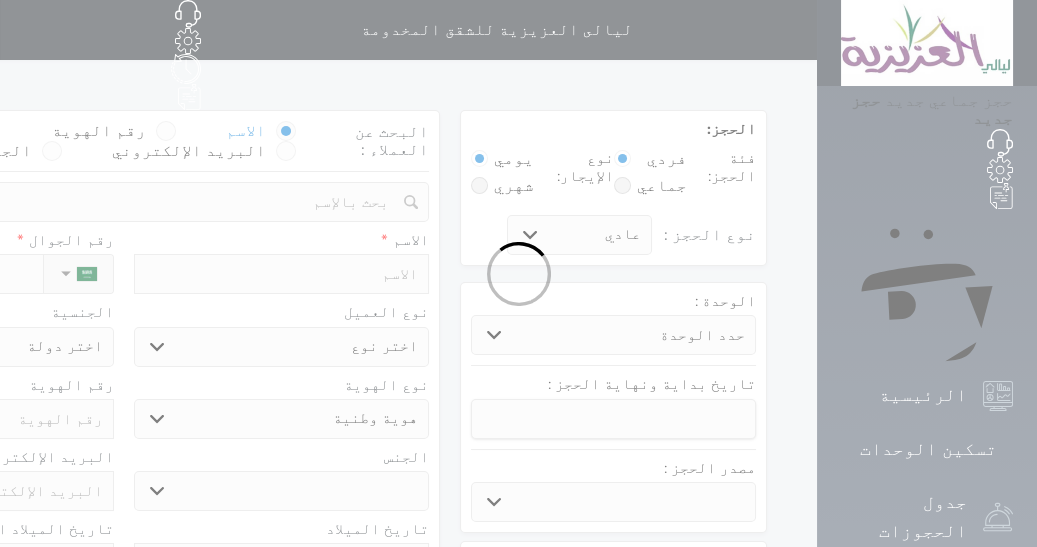 select 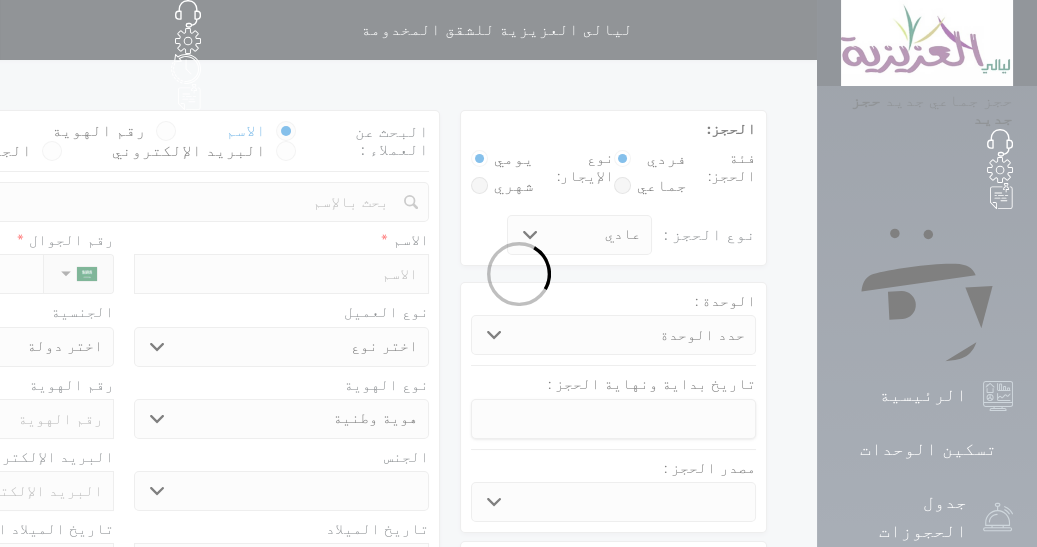 select 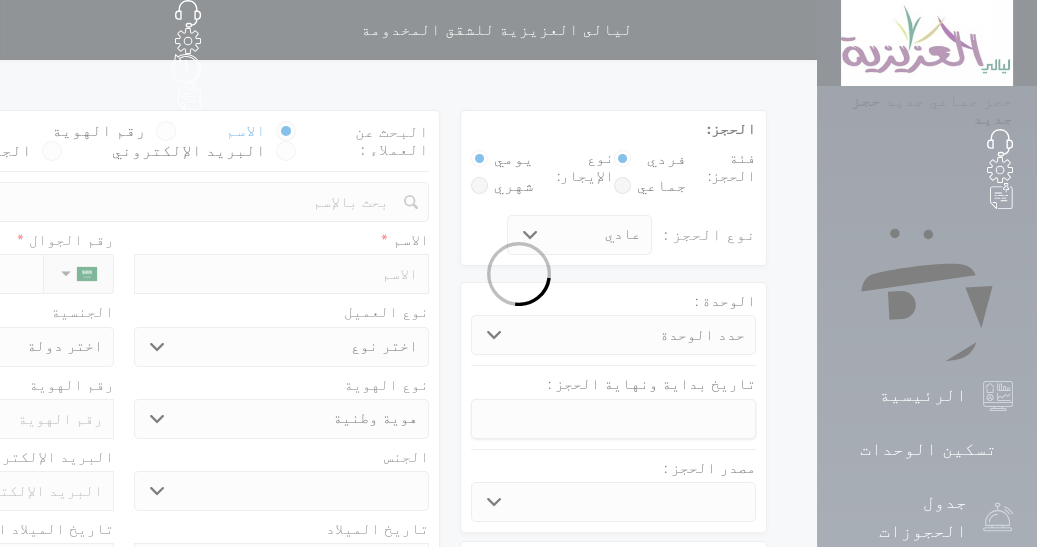 select 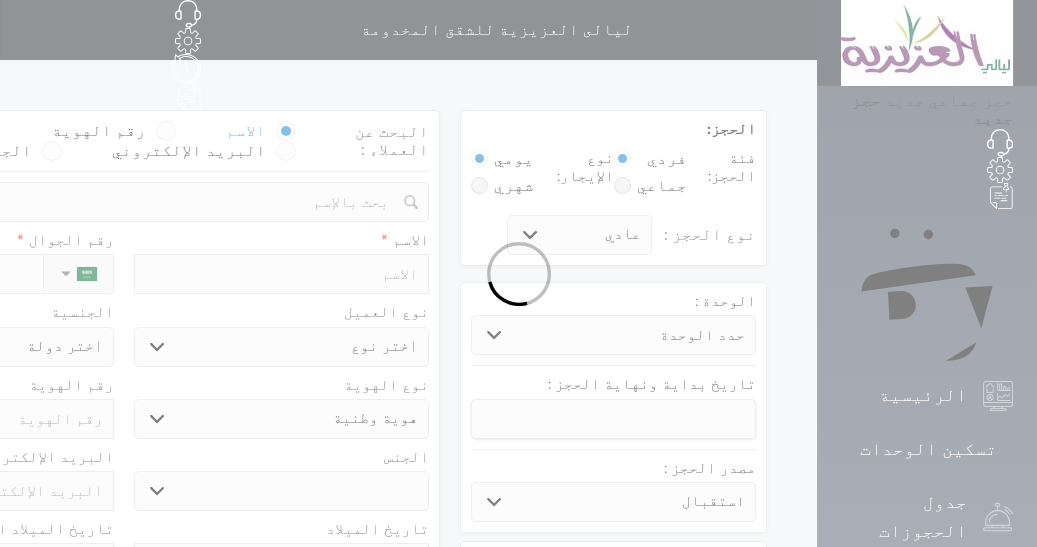 select 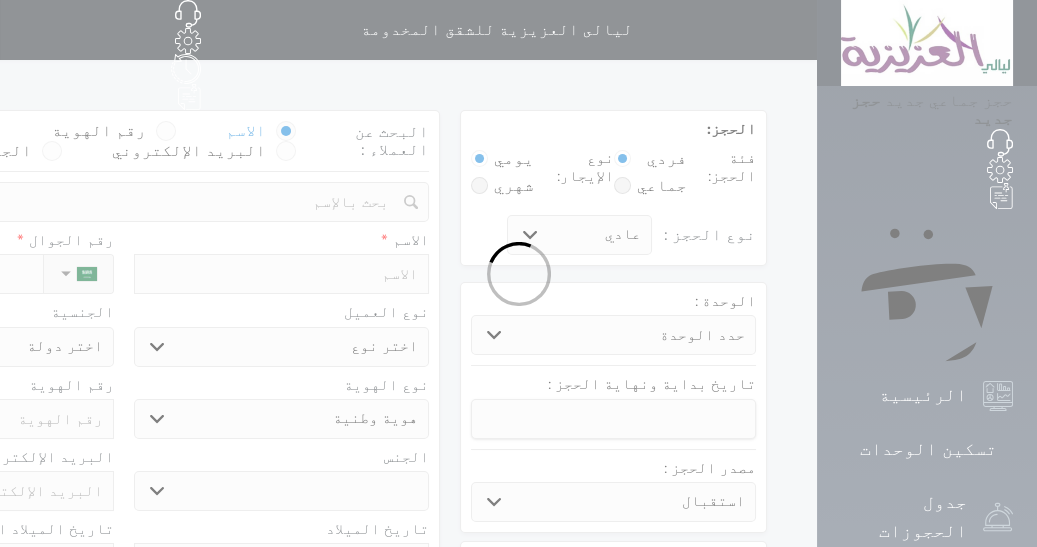 select 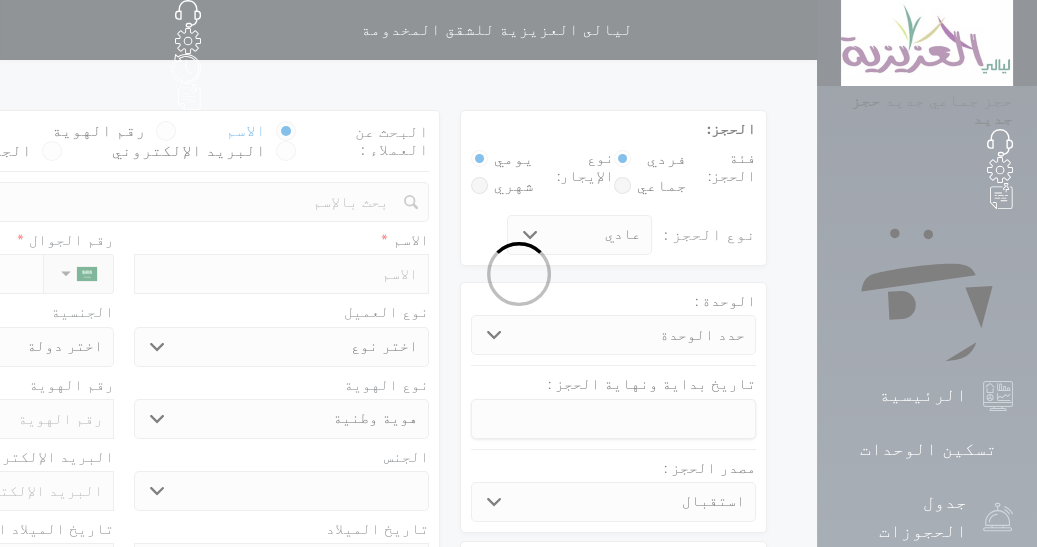 select 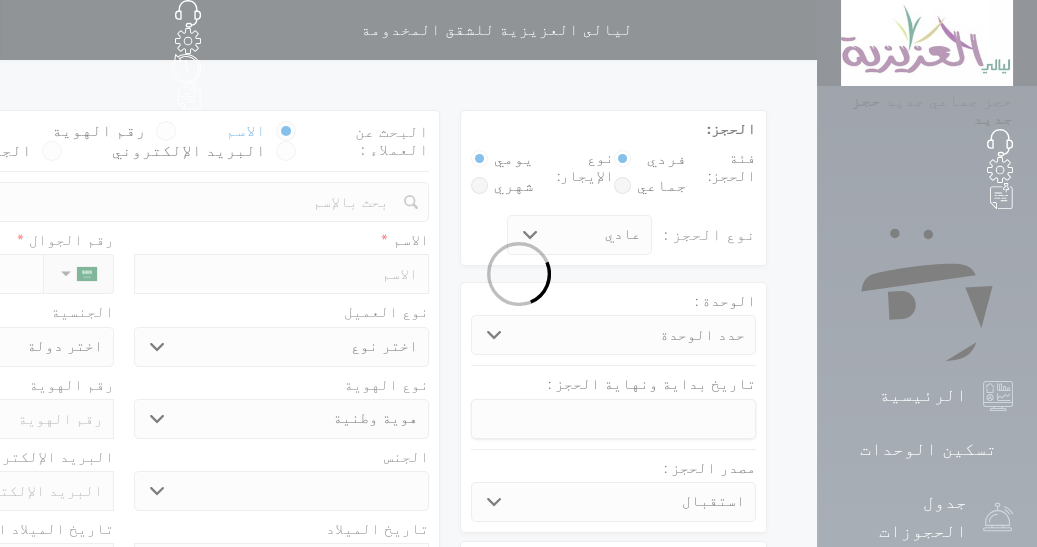 select on "113" 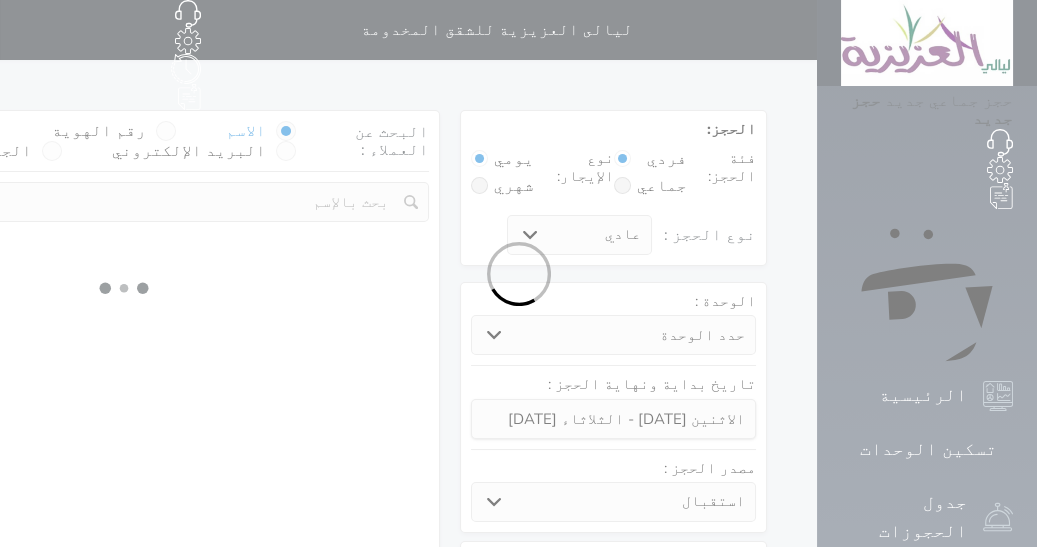 select 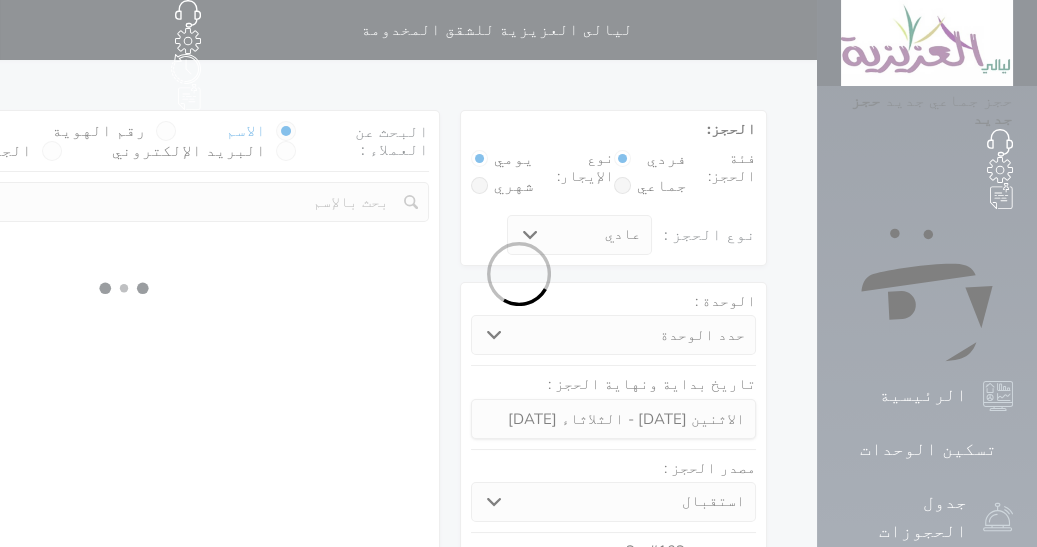 select on "1" 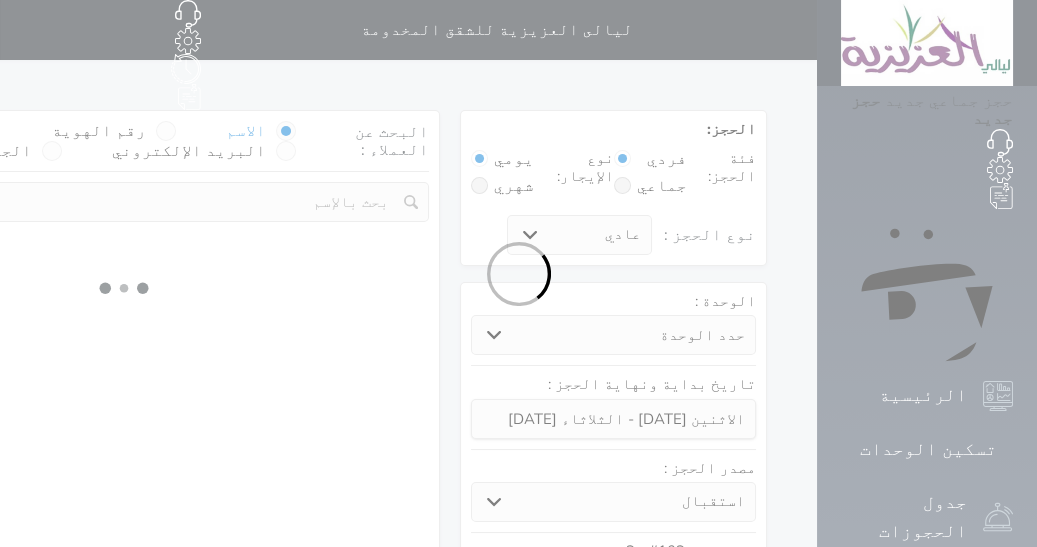 select on "113" 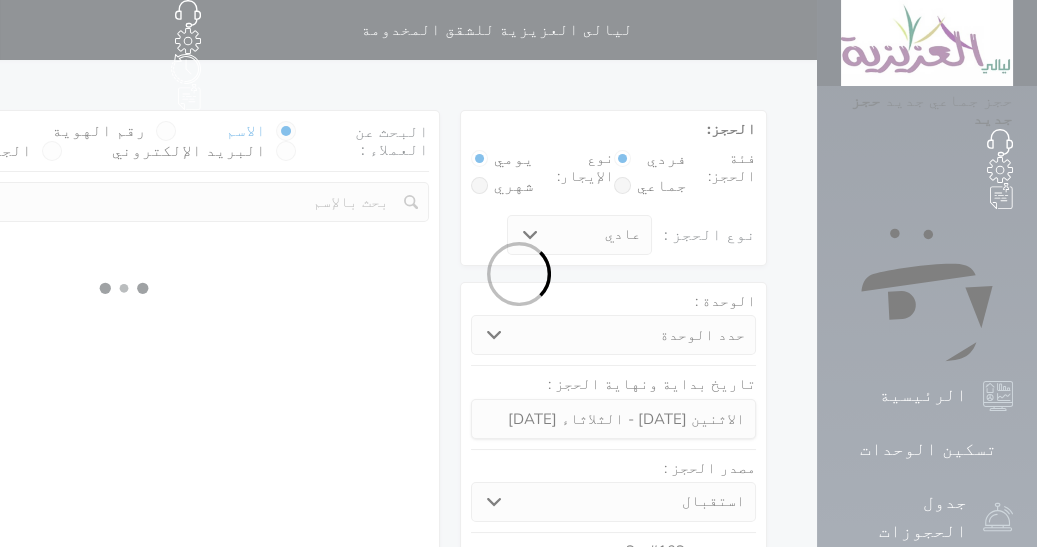select on "1" 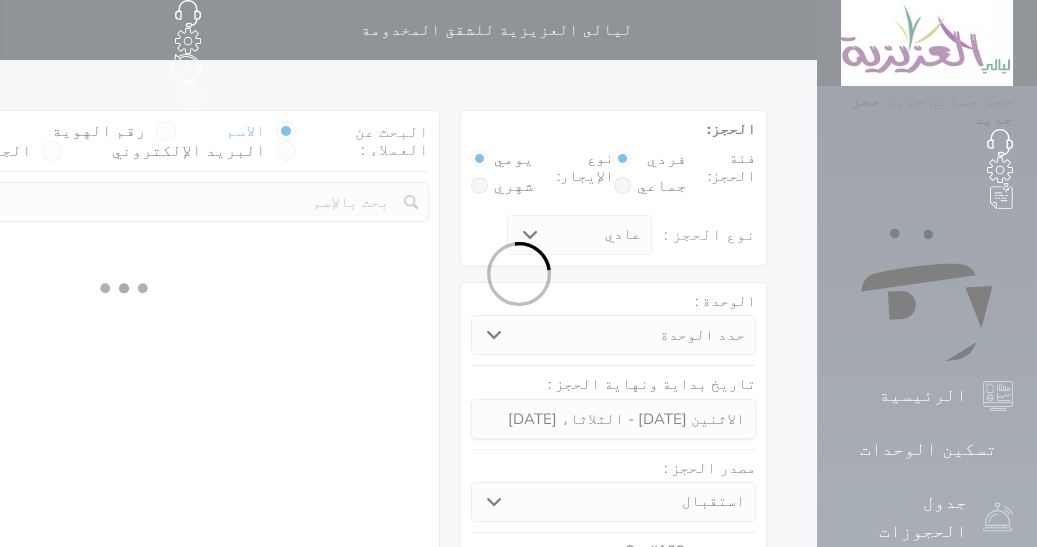 select 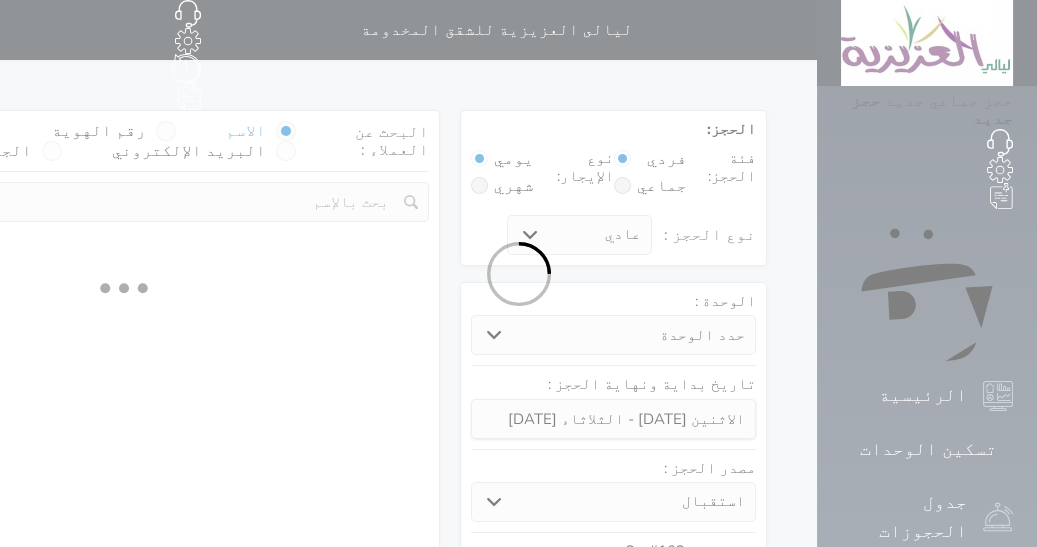 select on "7" 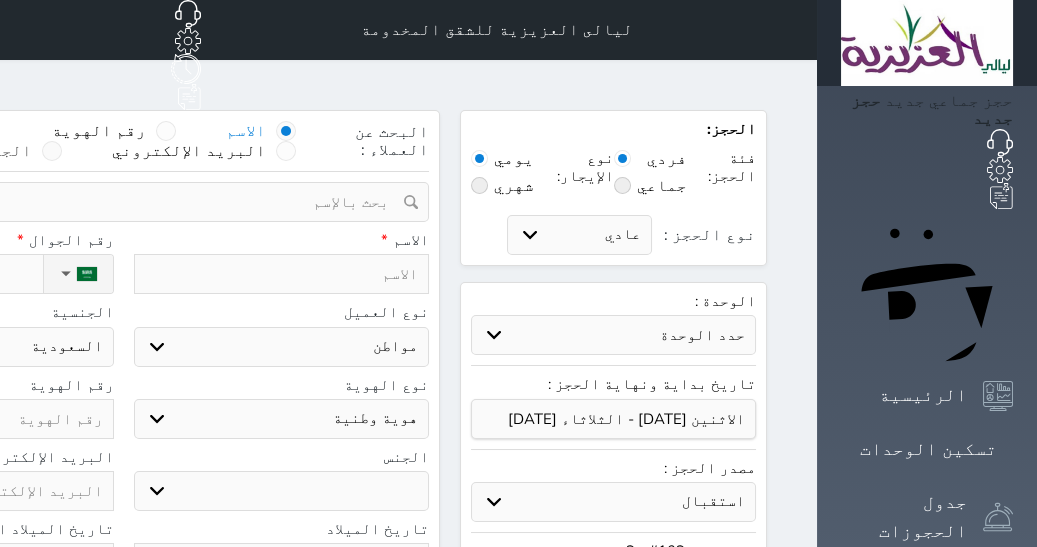 select 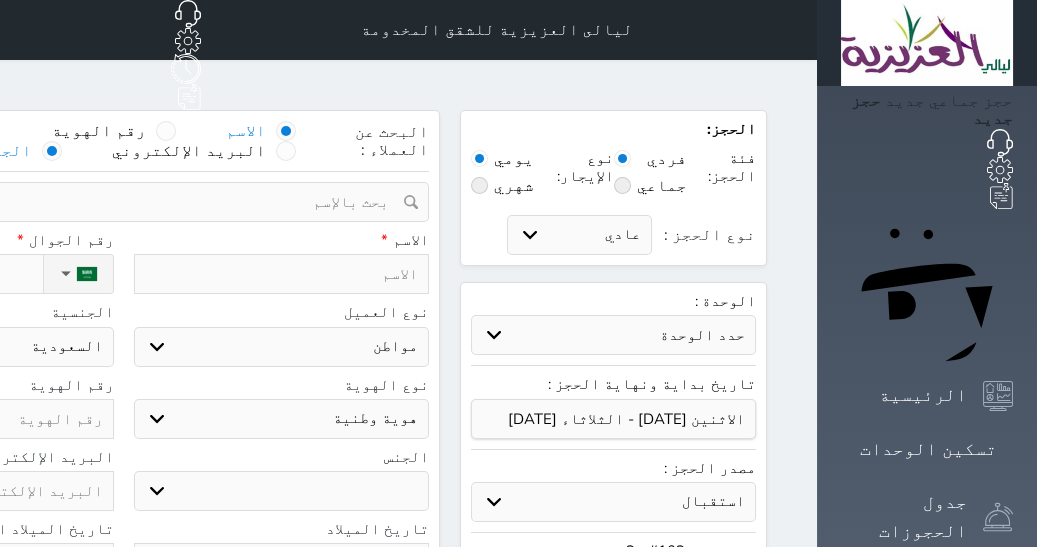 radio on "false" 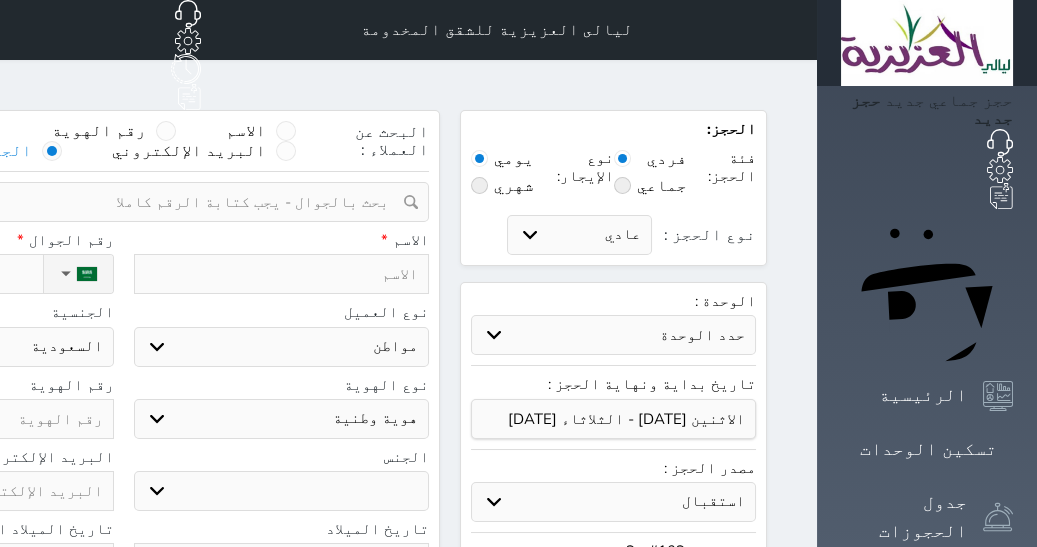 select 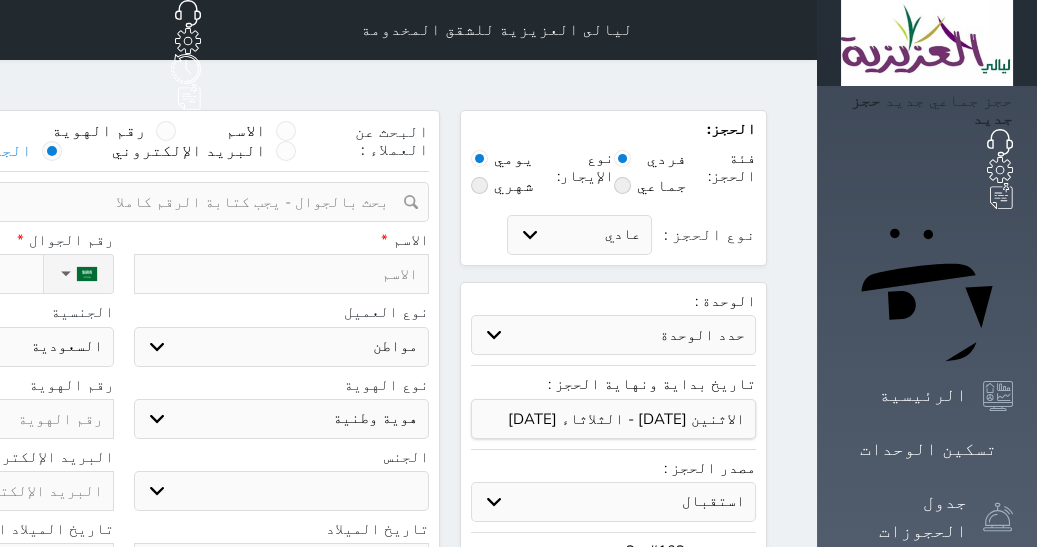 click at bounding box center (116, 202) 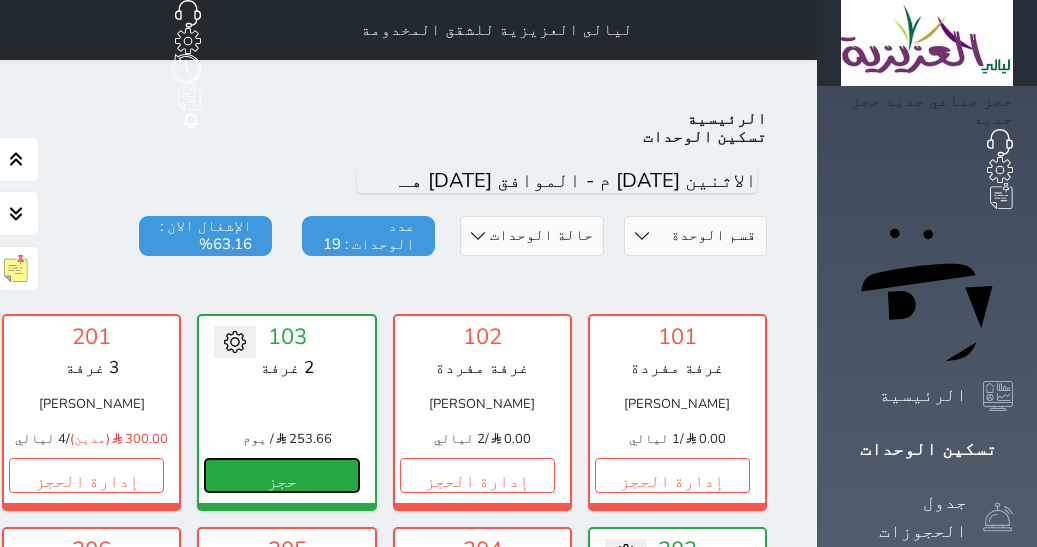 click on "حجز" at bounding box center (281, 475) 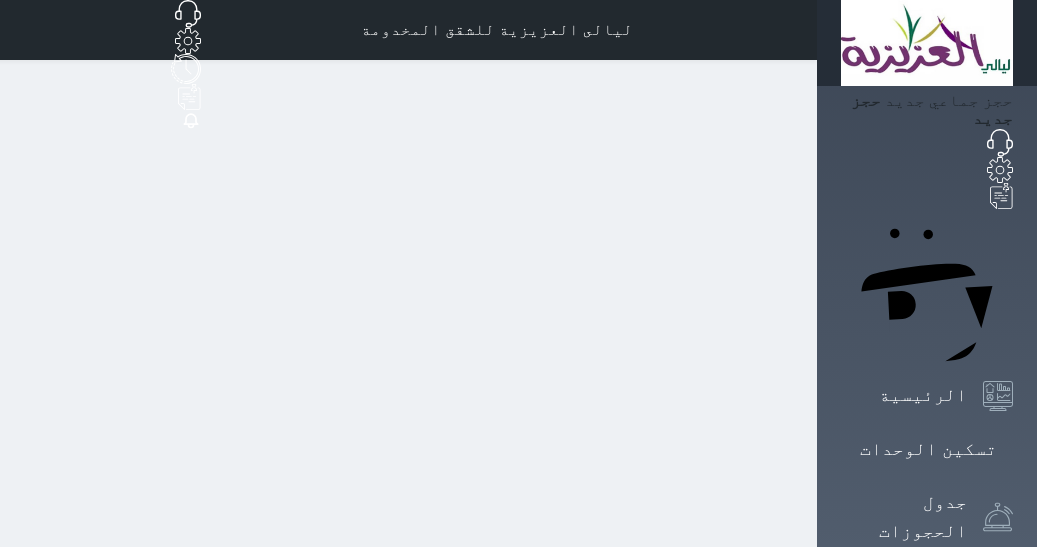 scroll, scrollTop: 0, scrollLeft: 0, axis: both 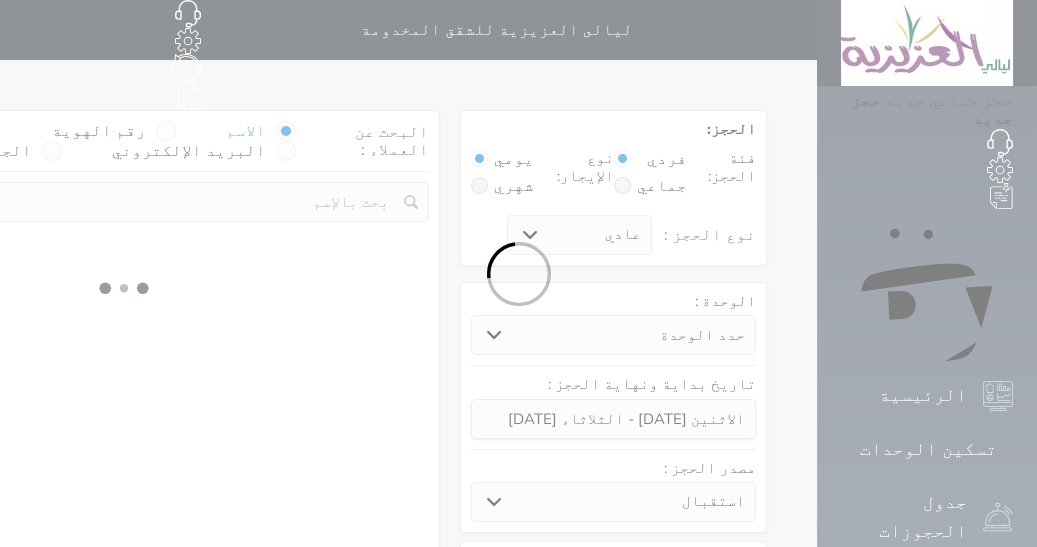 select 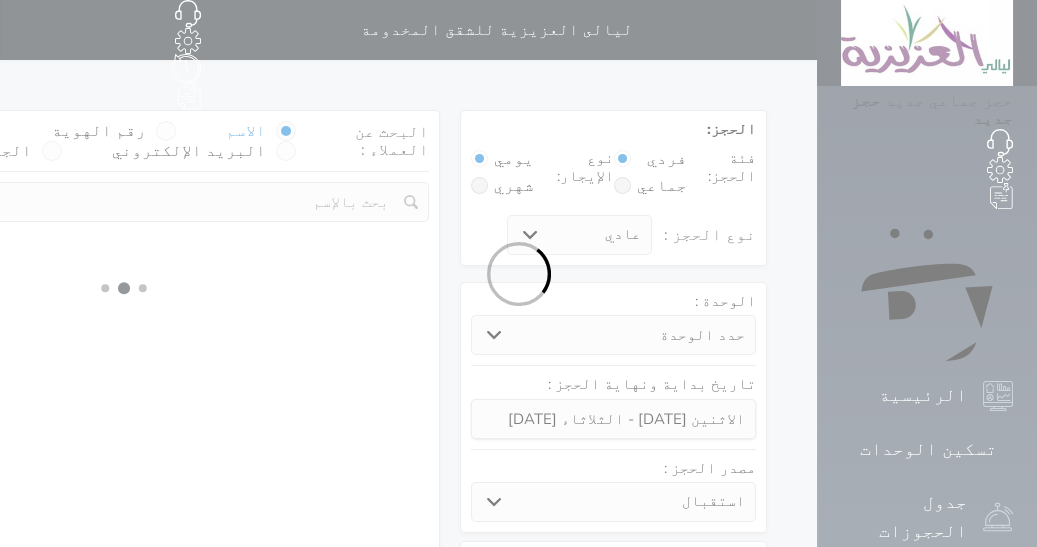 select on "2005" 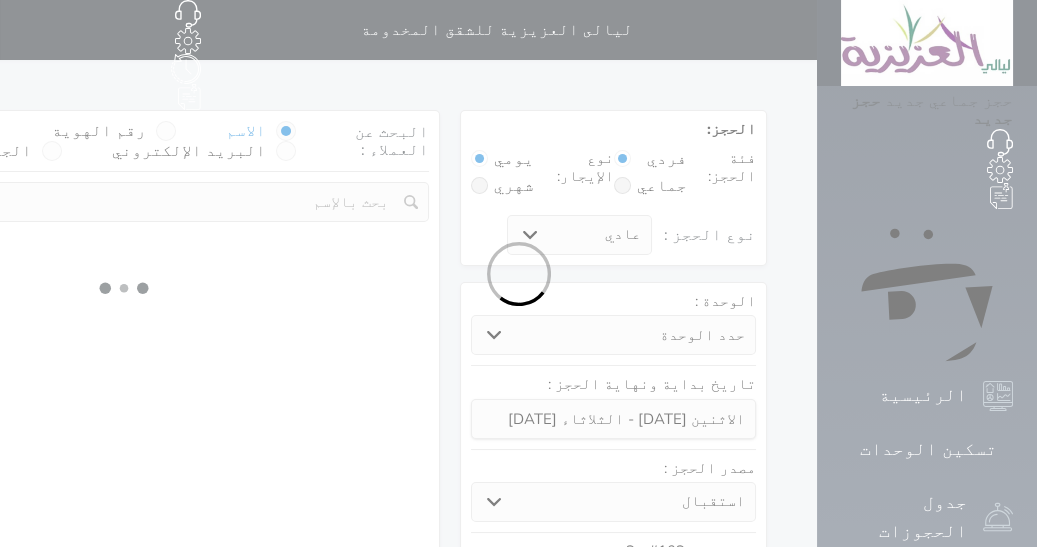 select 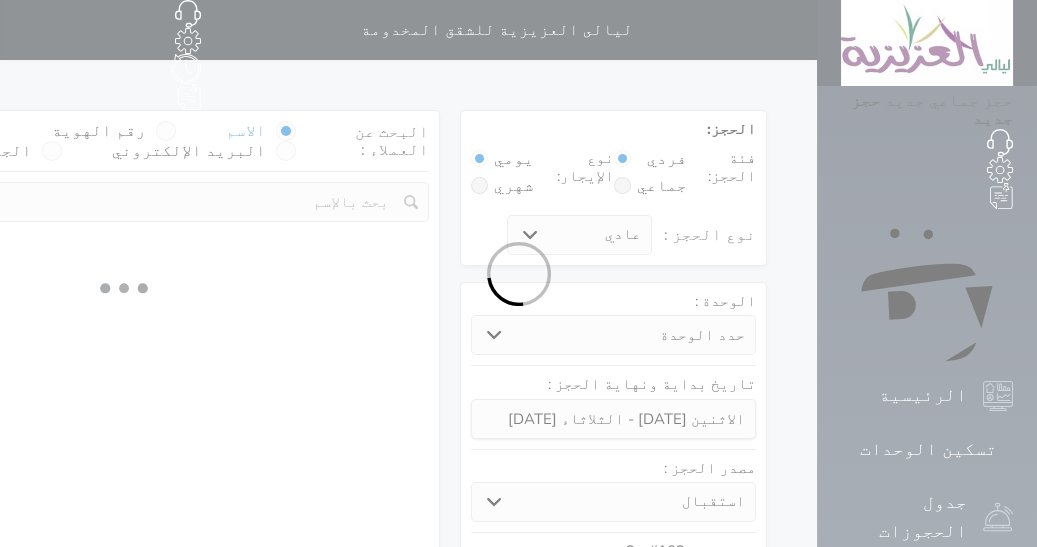 select on "1" 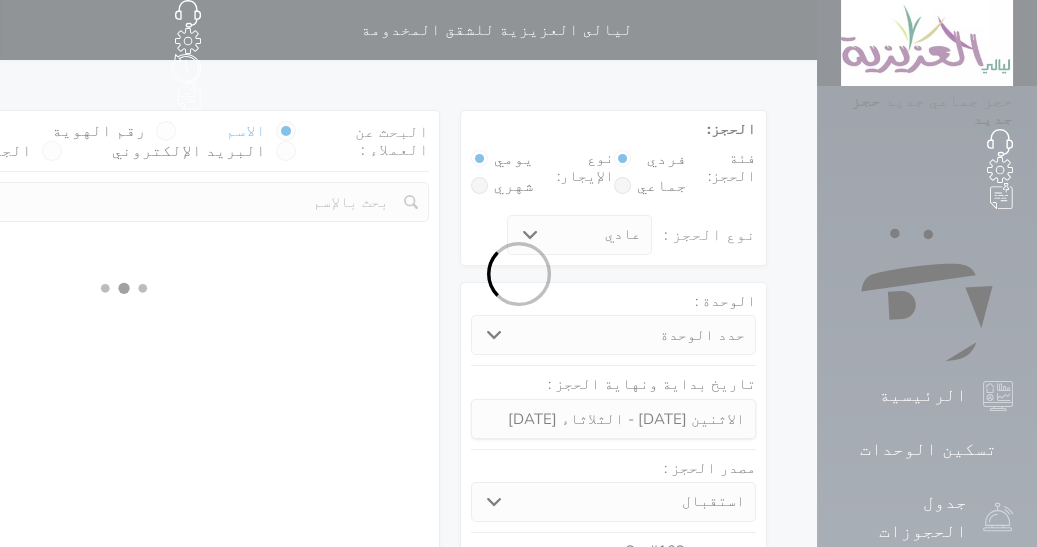 select on "113" 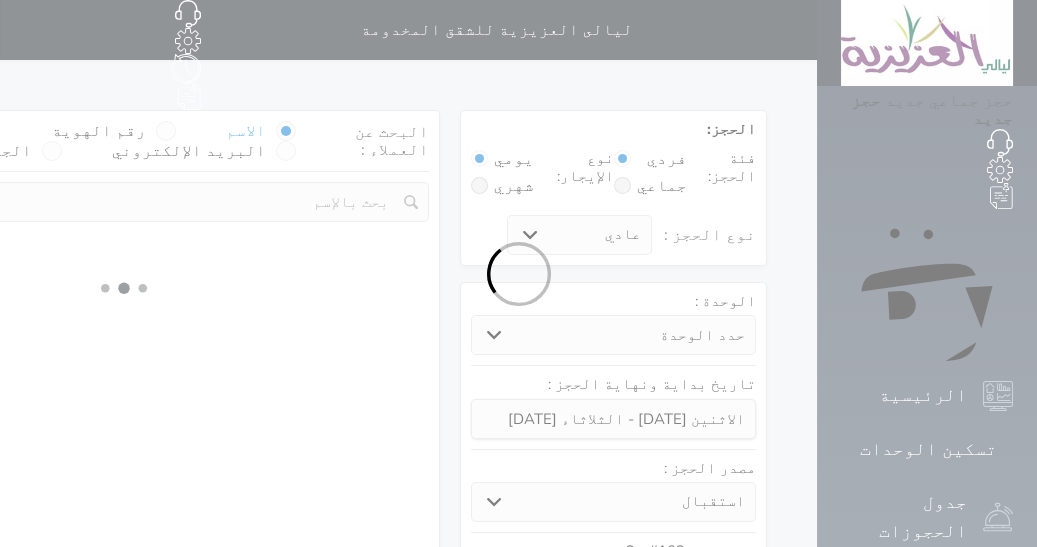 select on "1" 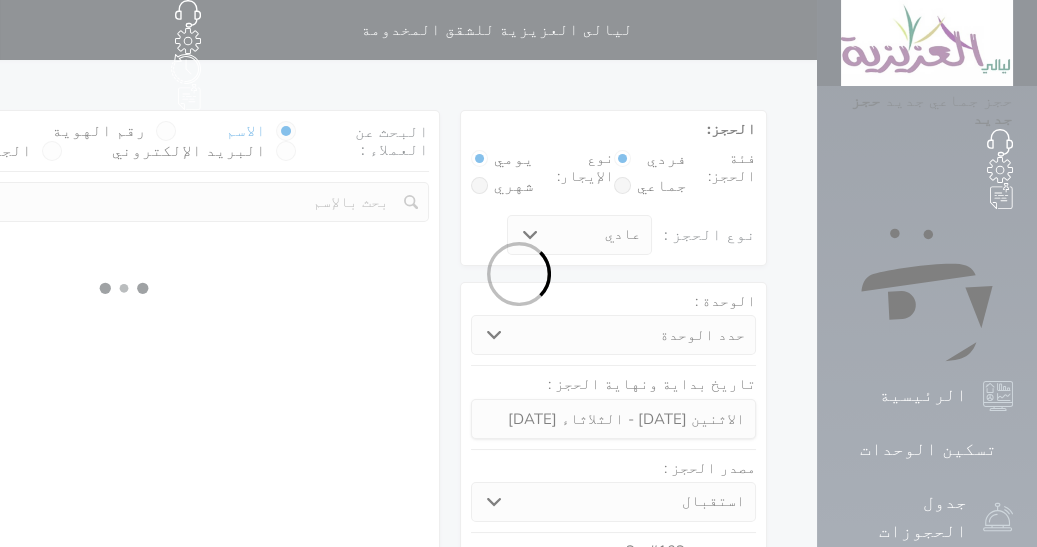 select 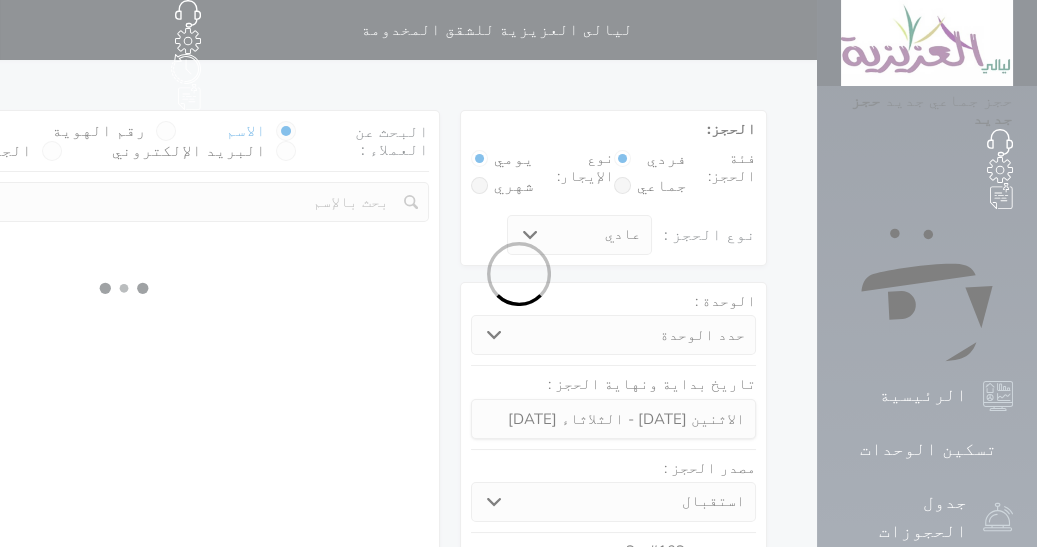 select on "7" 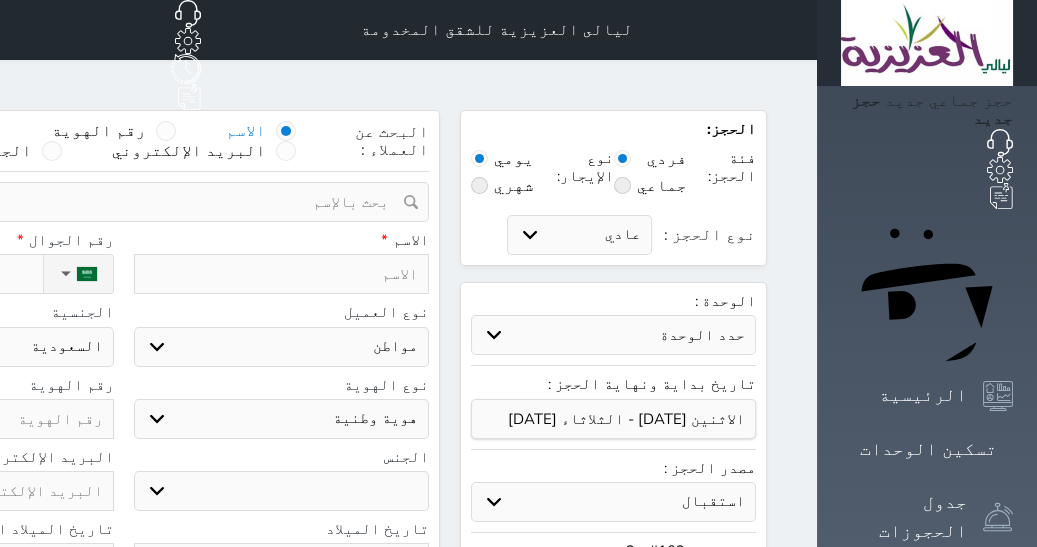 click at bounding box center [282, 274] 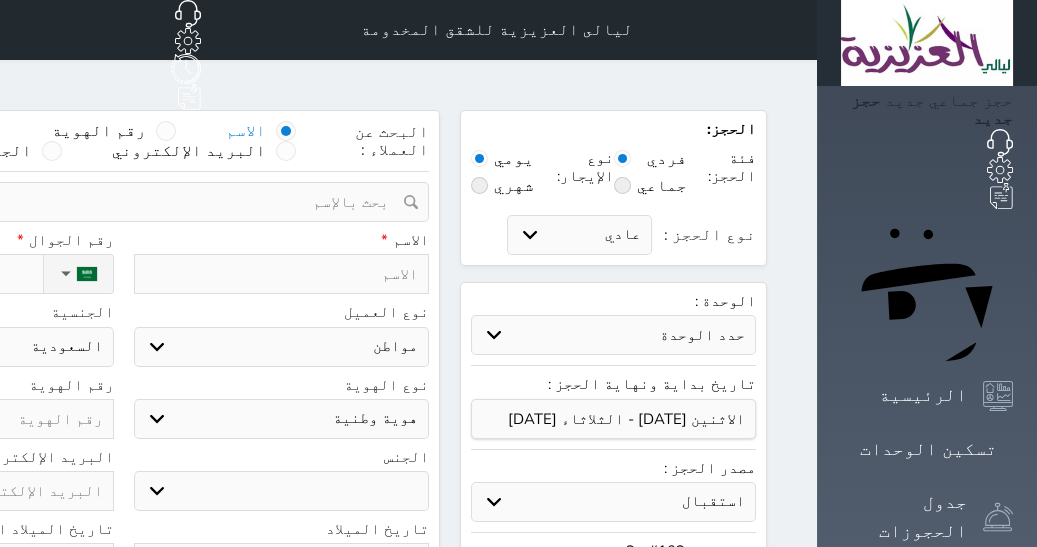 paste on "[PERSON_NAME]" 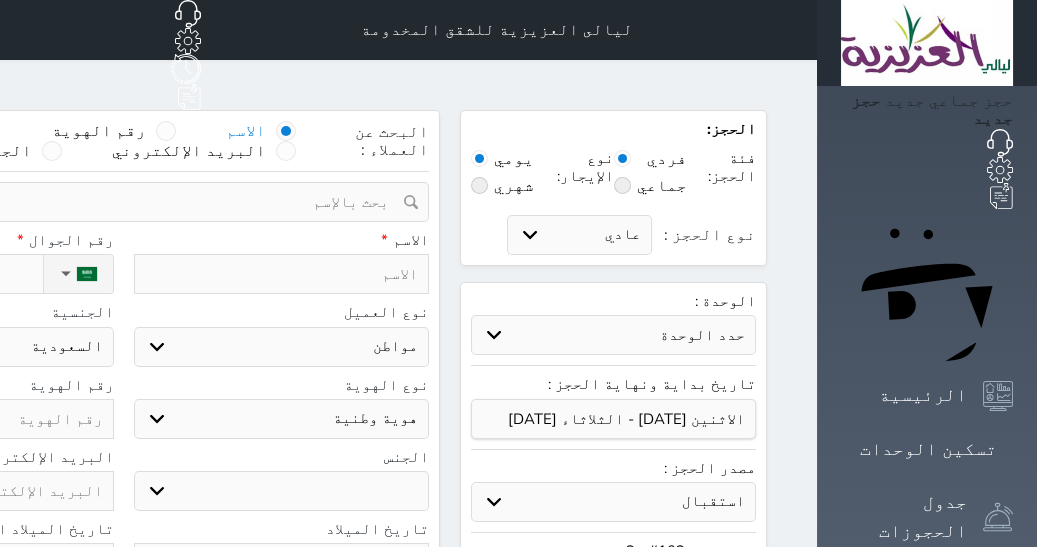 type on "[PERSON_NAME]" 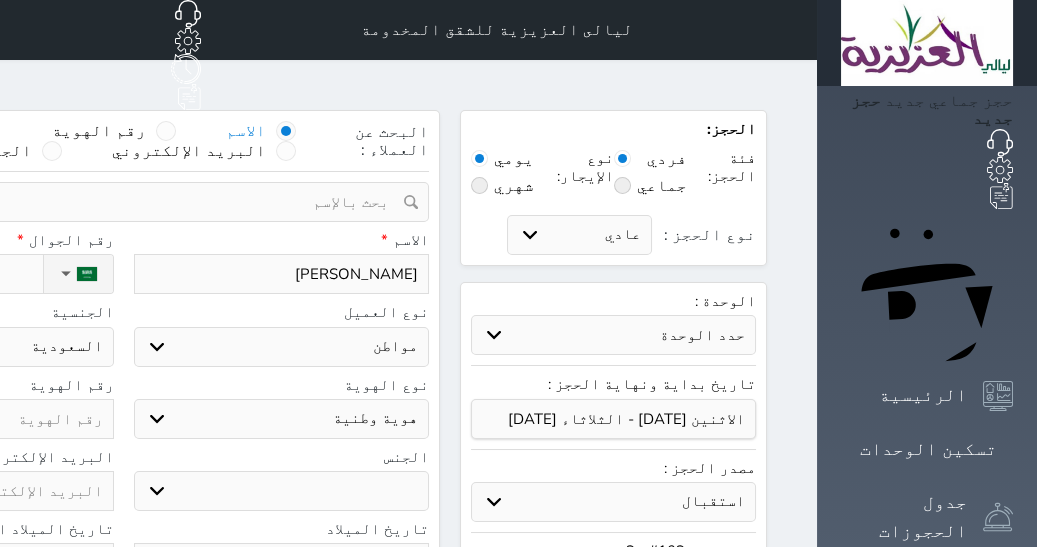 type on "[PERSON_NAME]" 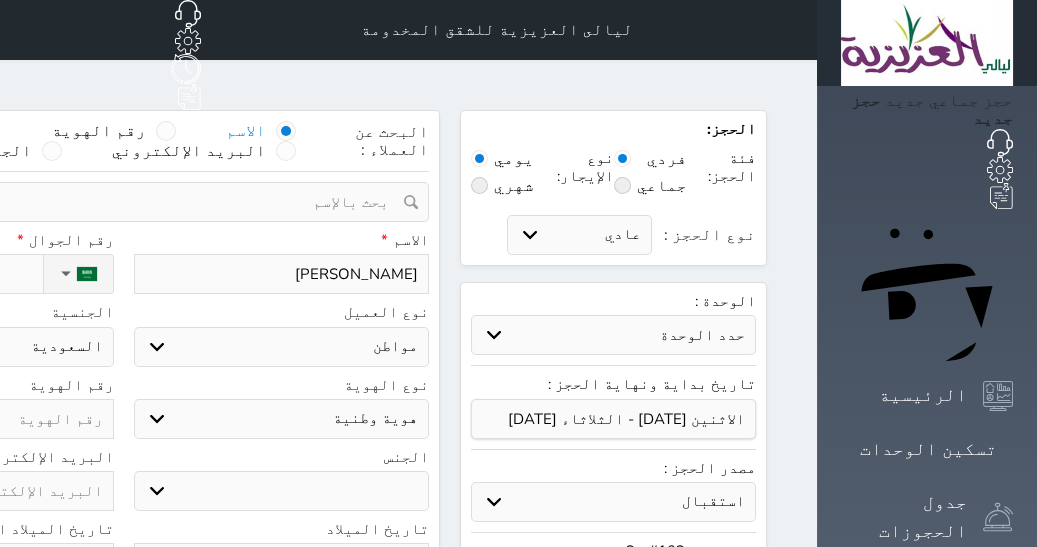 type on "0" 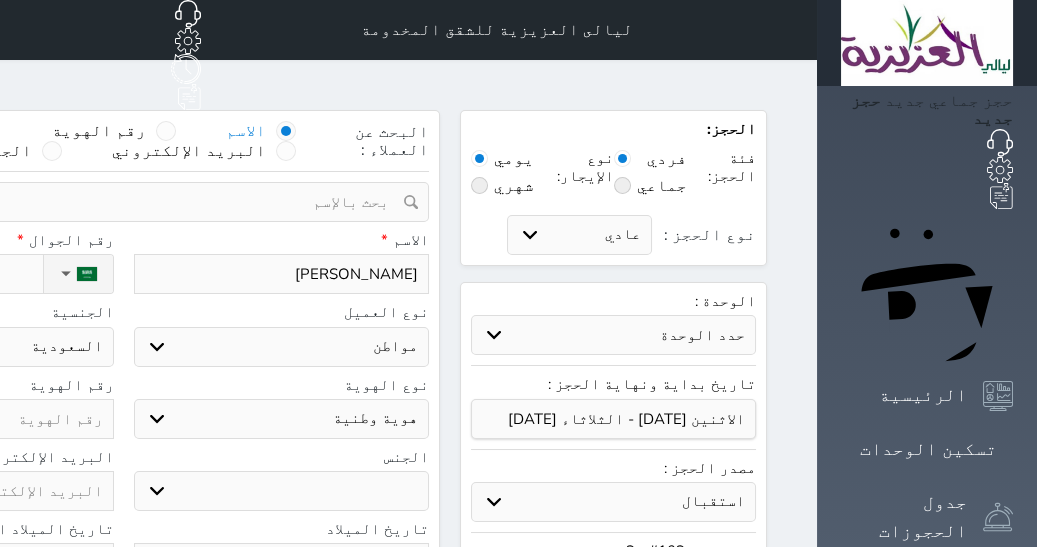 select 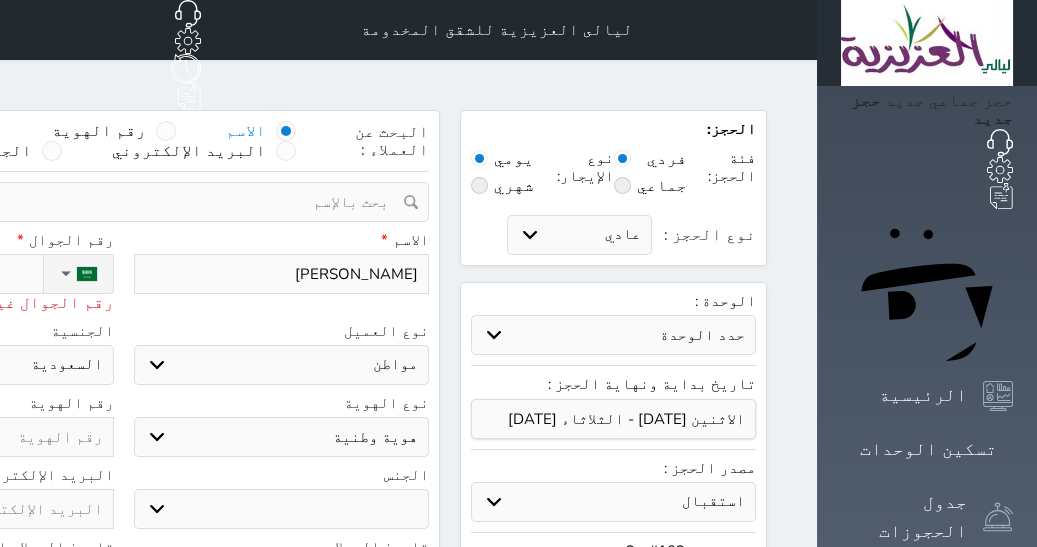 type on "05" 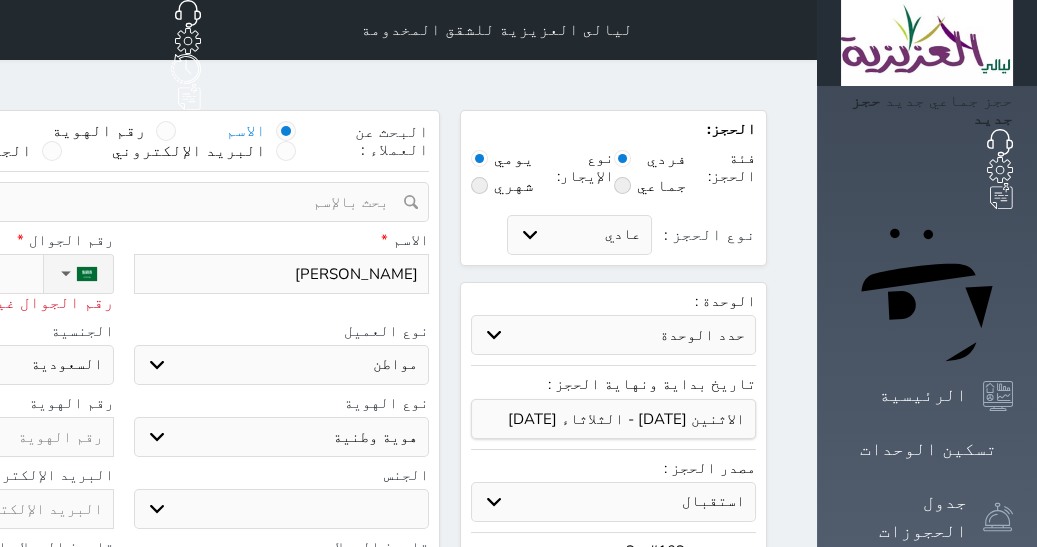 type on "0502" 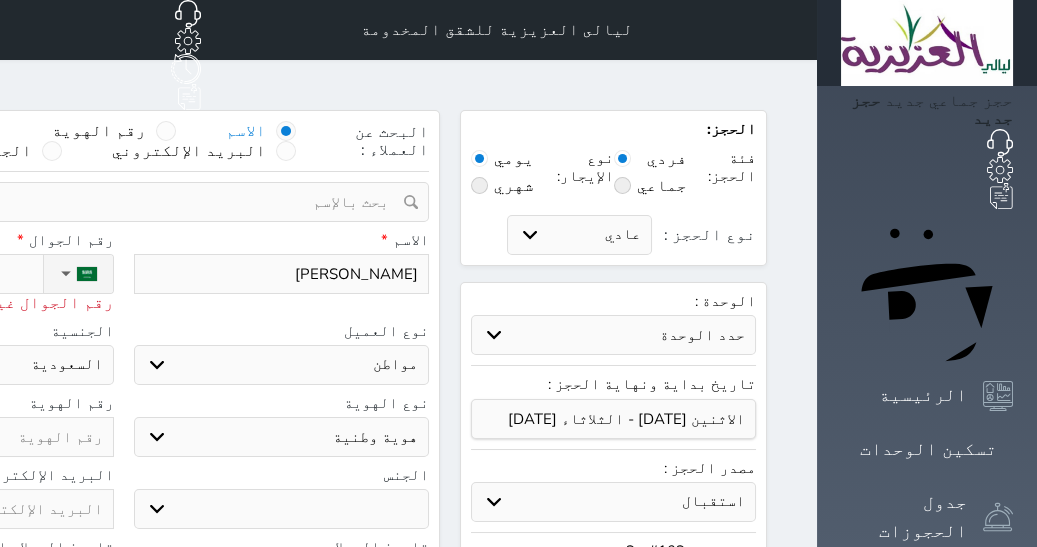 select 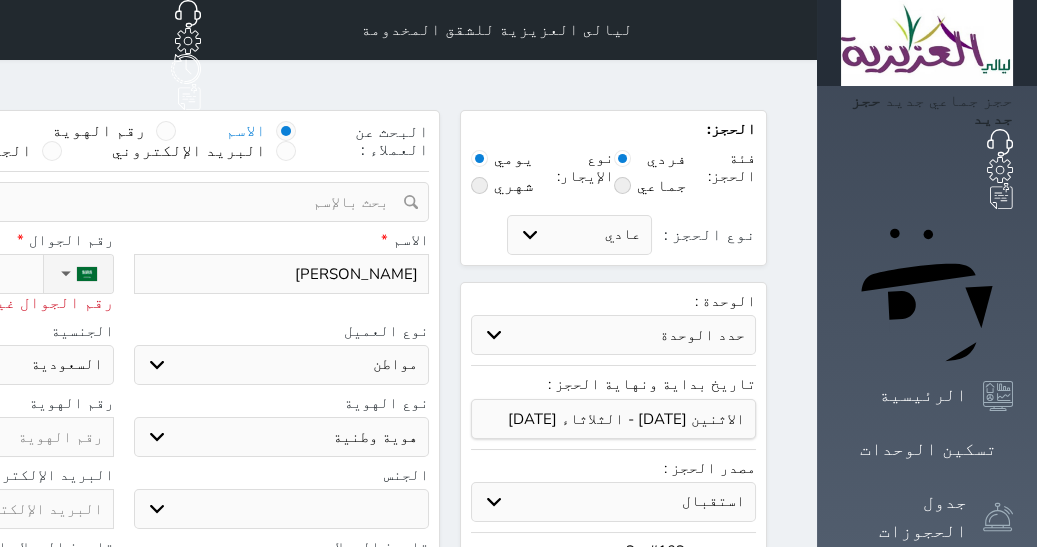 type on "050248" 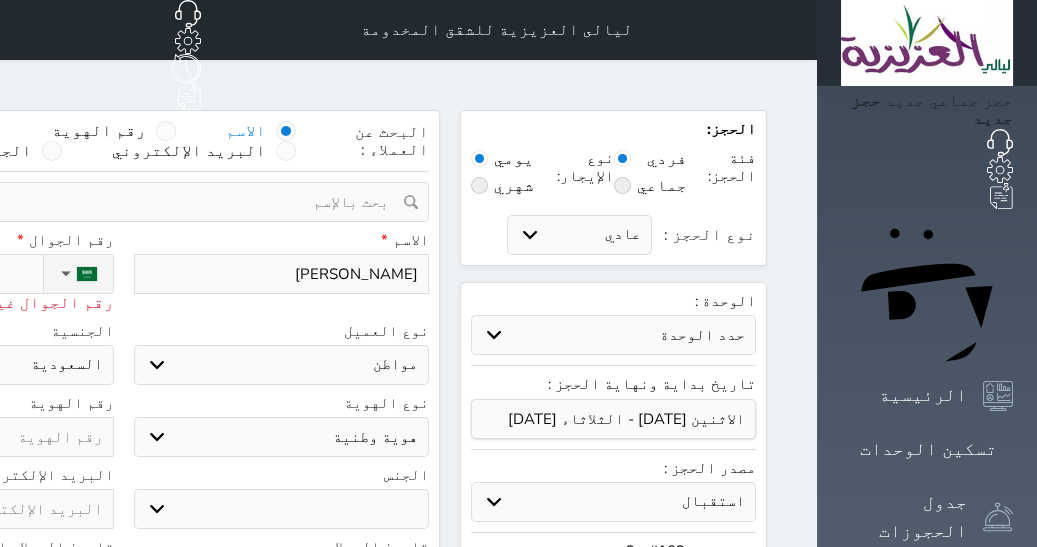 select 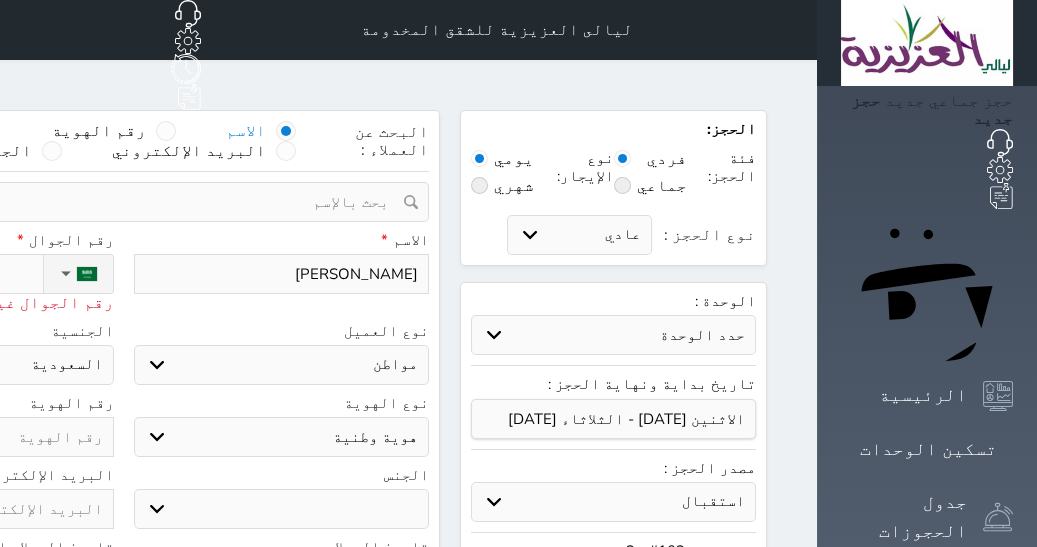 type on "05024851" 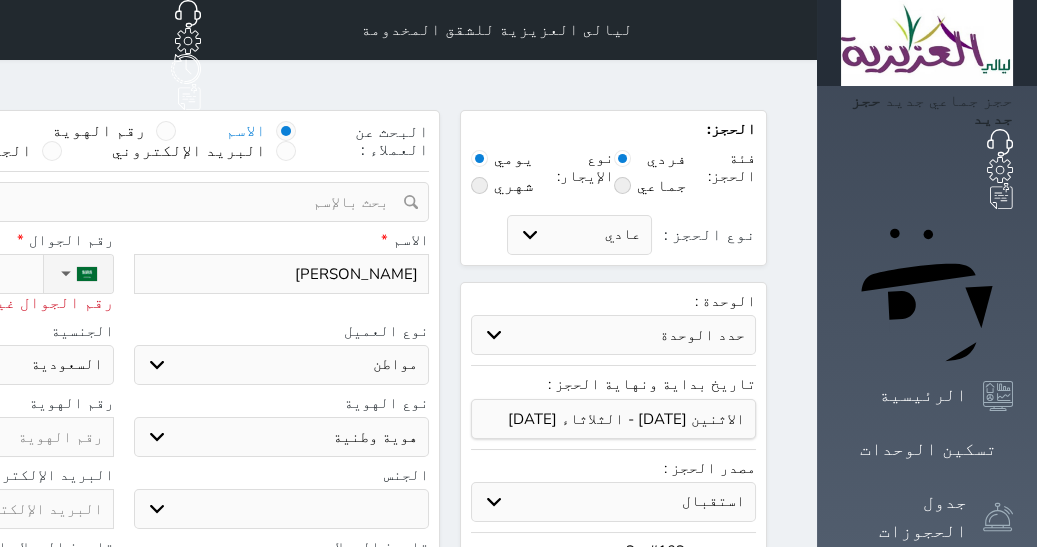 select 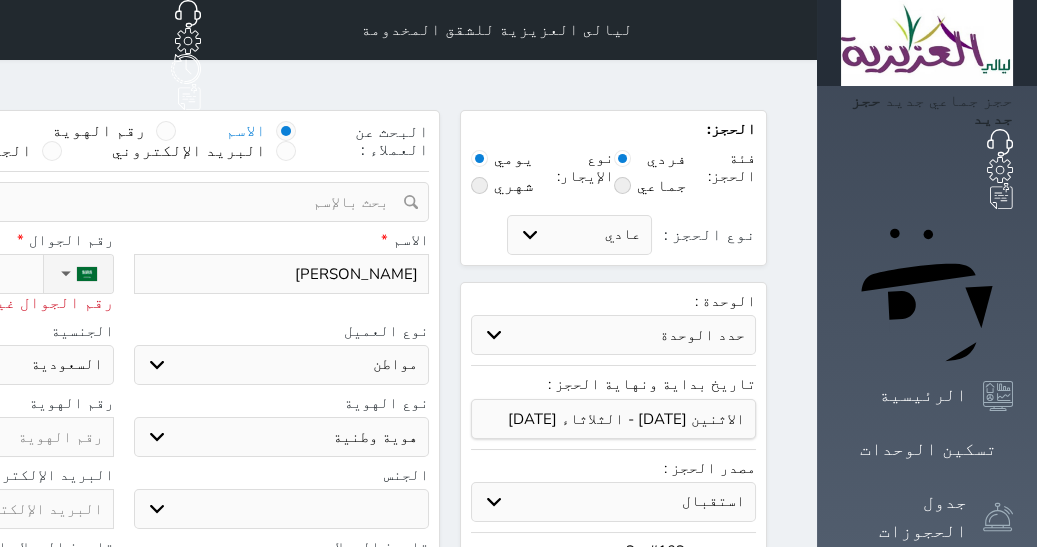 type on "0505248" 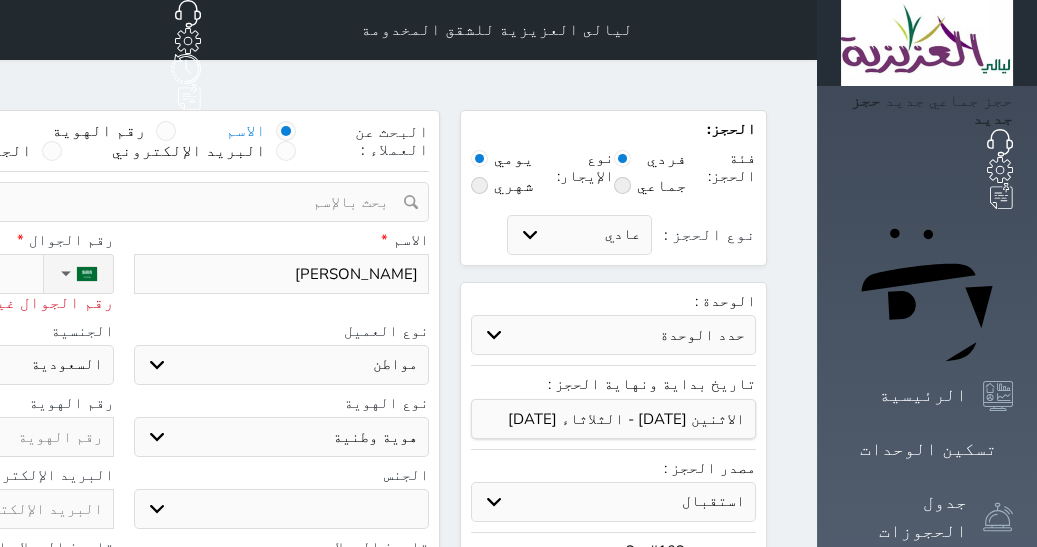 select 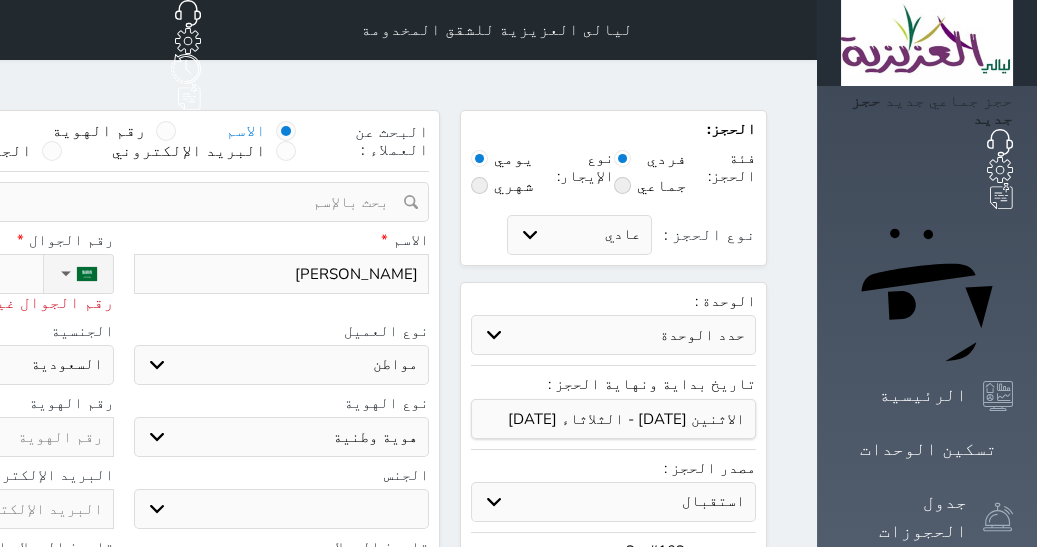 type on "050524851" 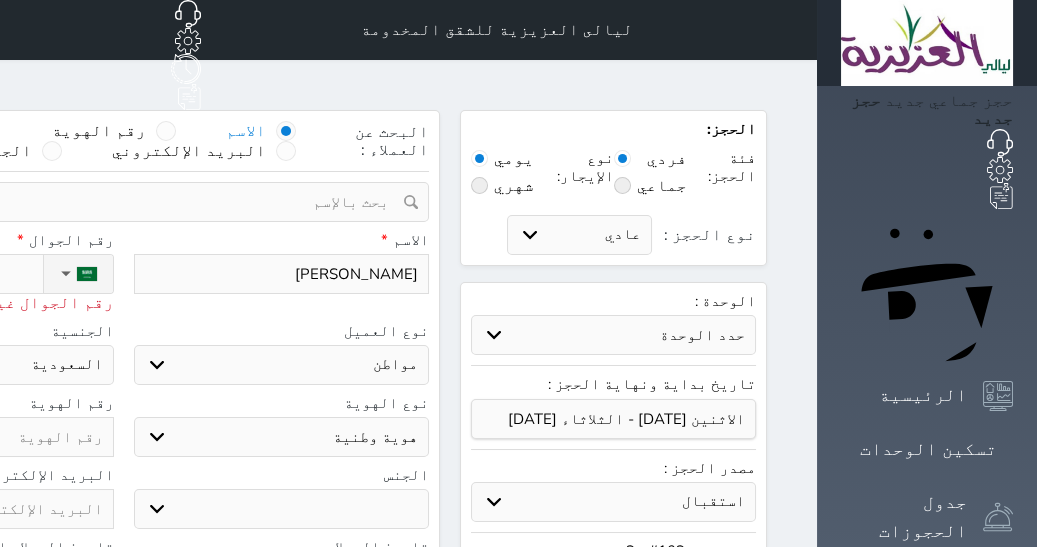 select 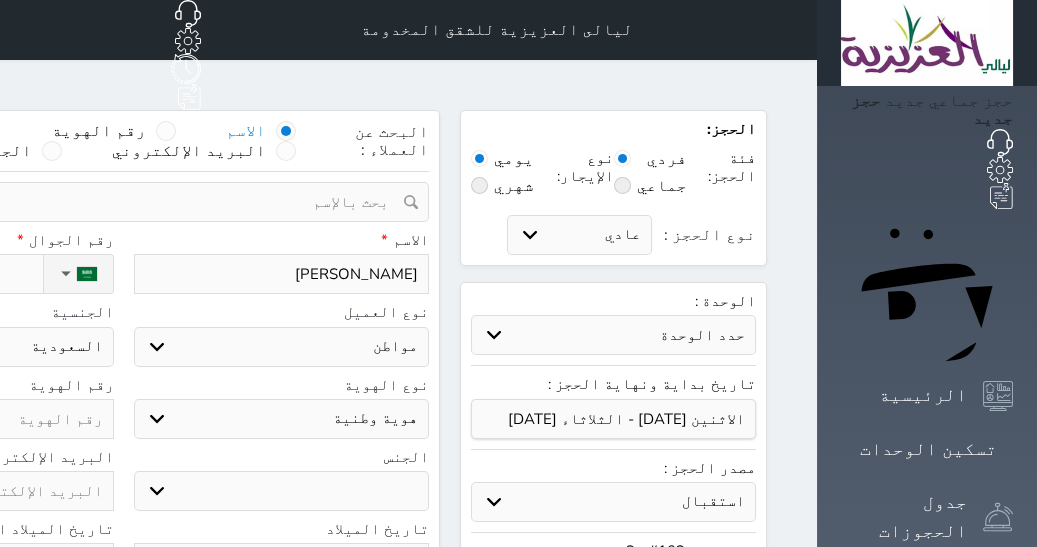 type on "[PHONE_NUMBER]" 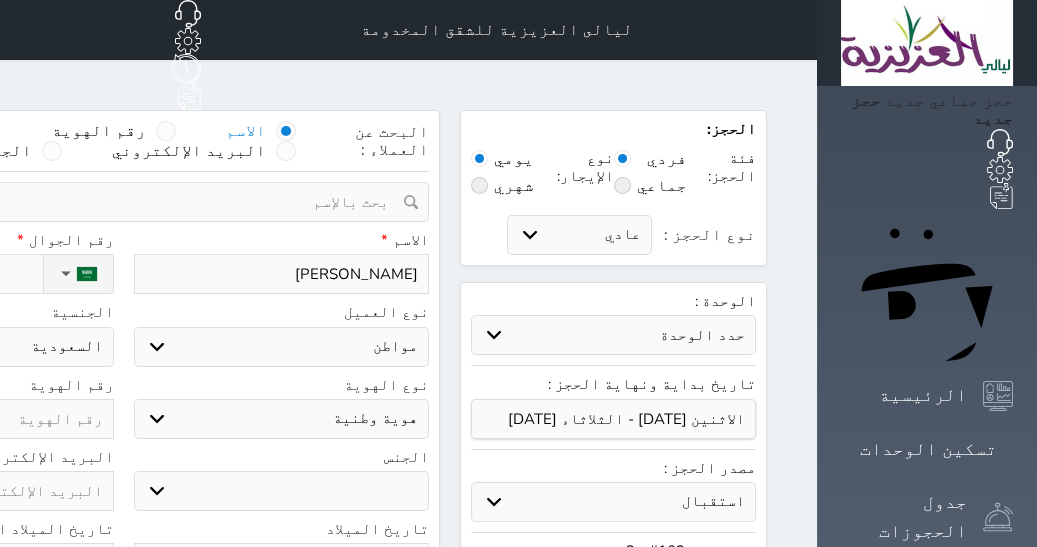 type on "1" 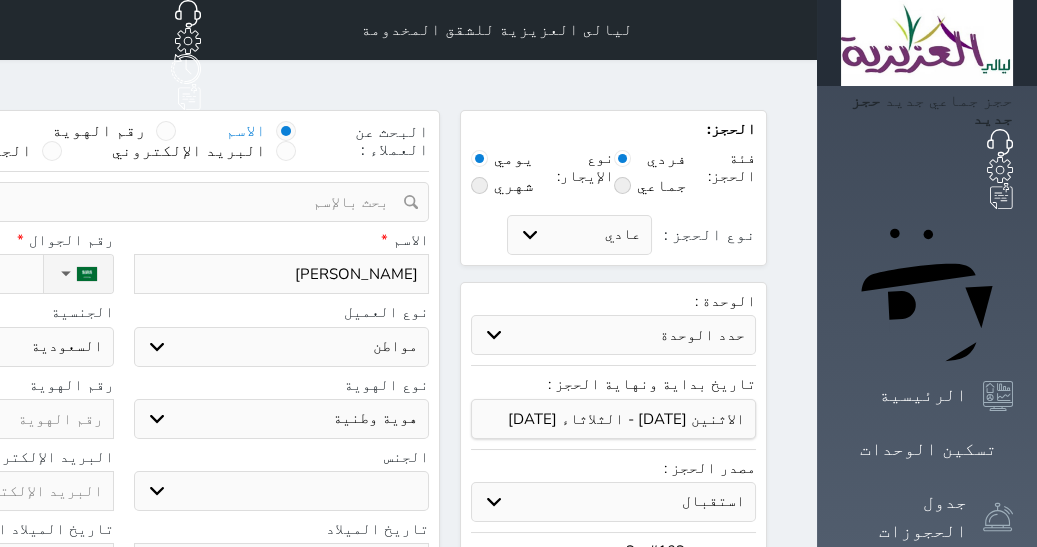 select 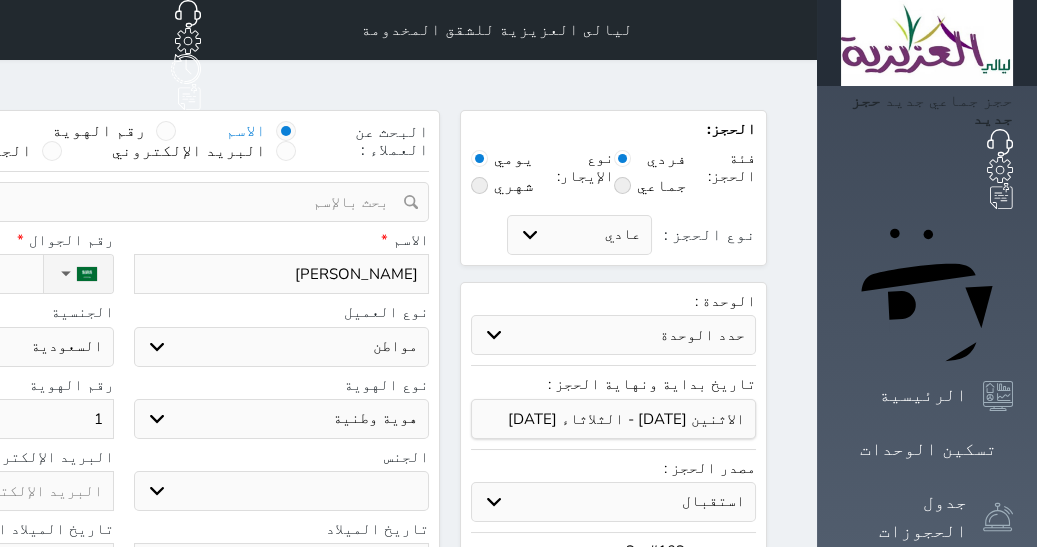 type on "10" 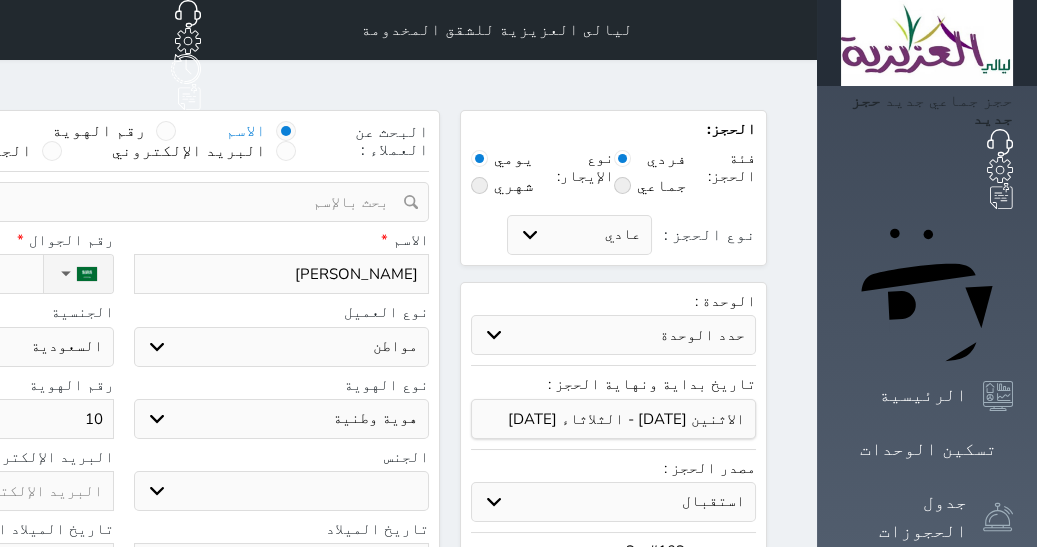 type on "104" 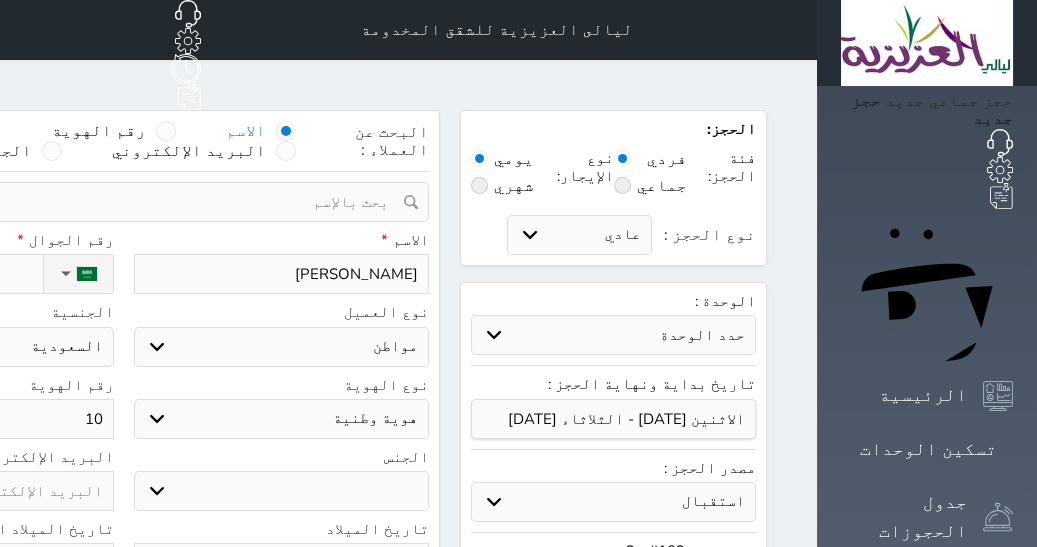 select 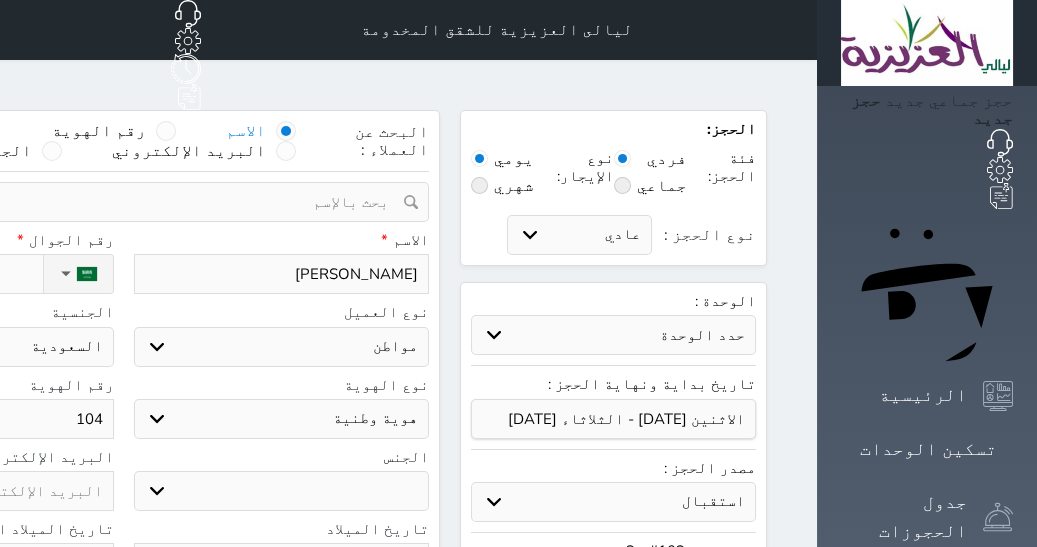 type on "1045" 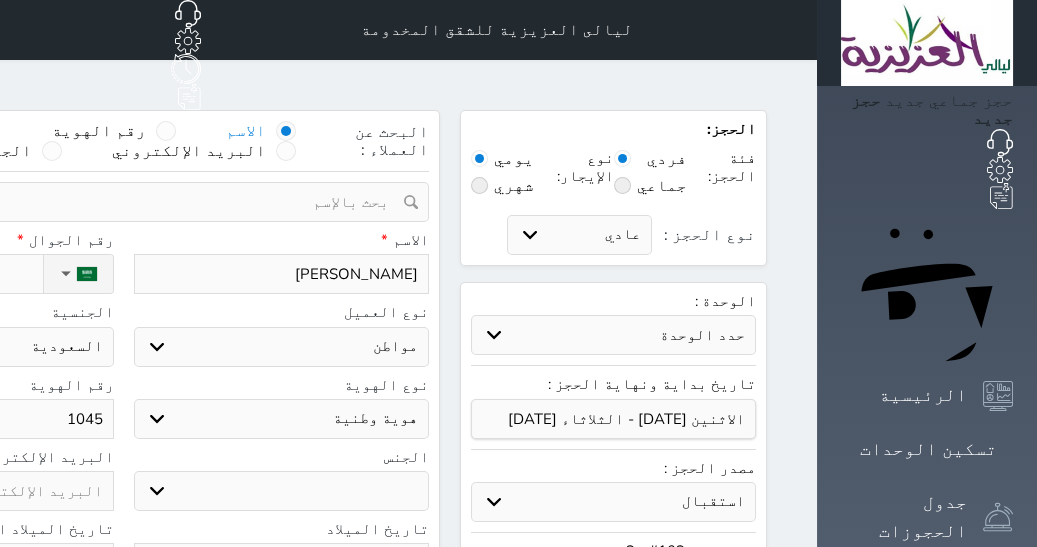 type on "10450" 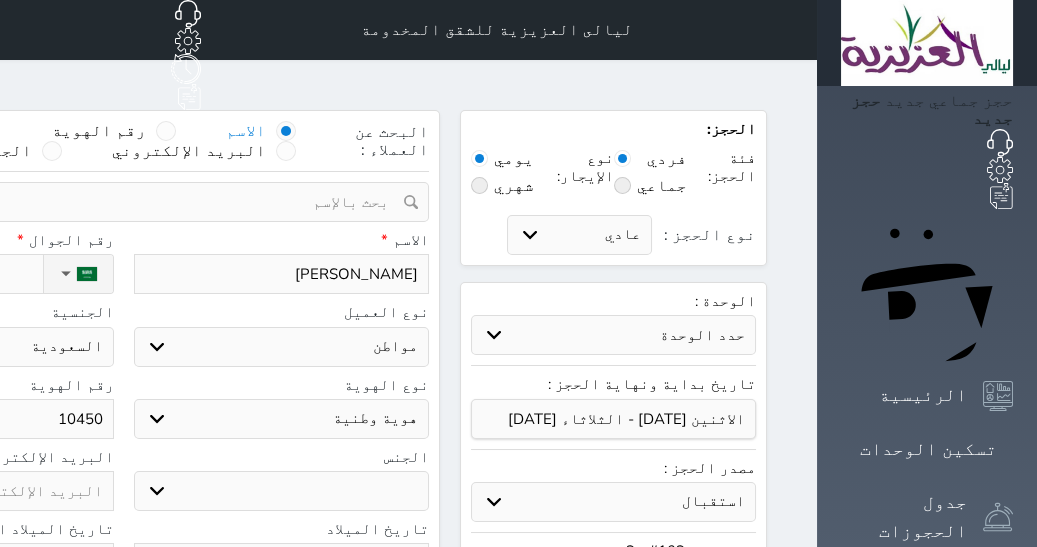 select 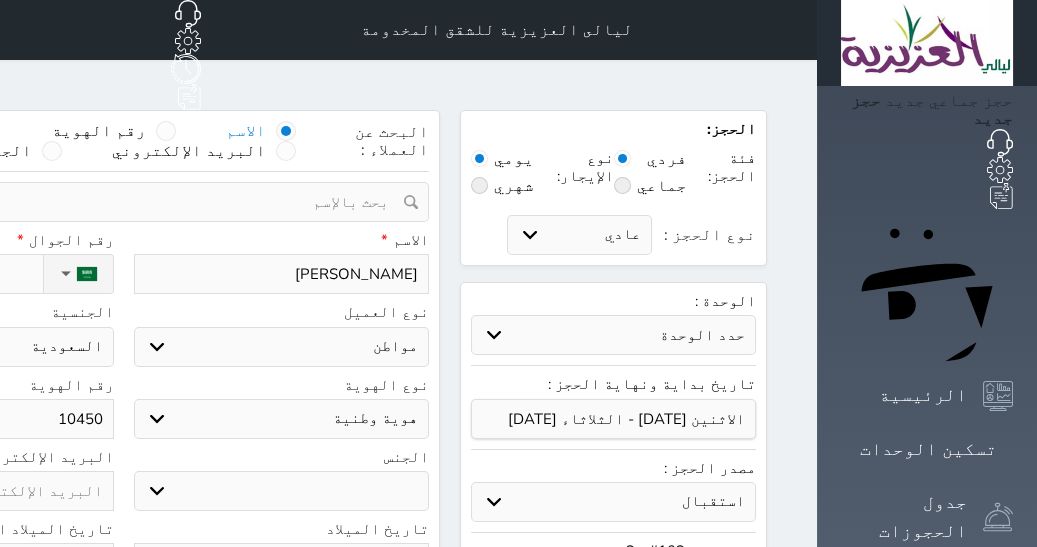 type on "104508" 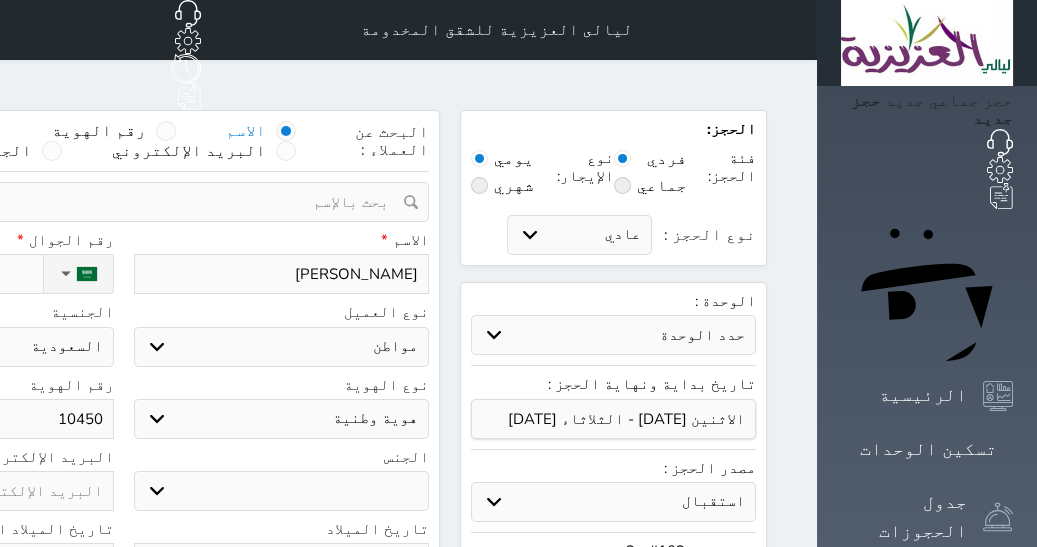 select 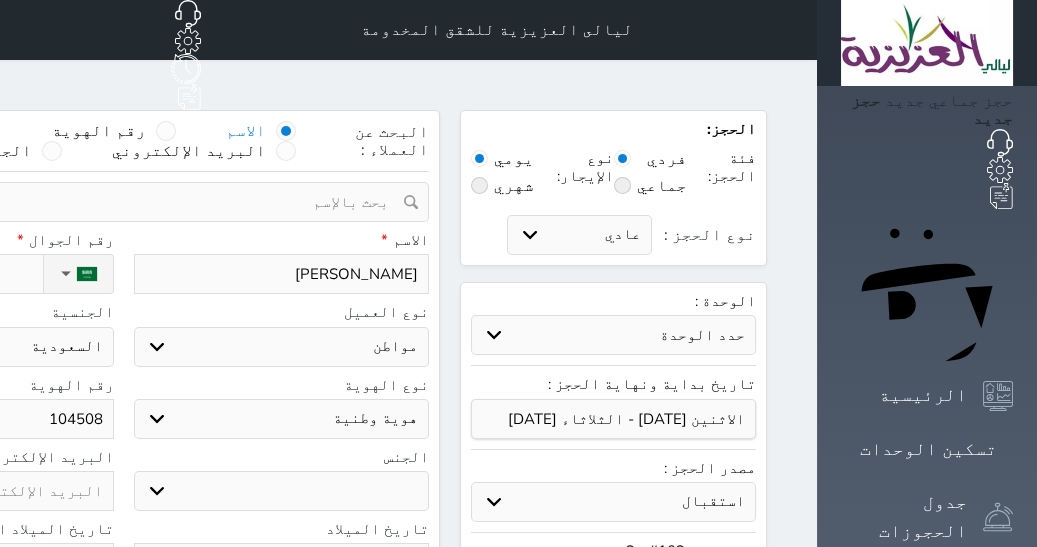 type on "1045082" 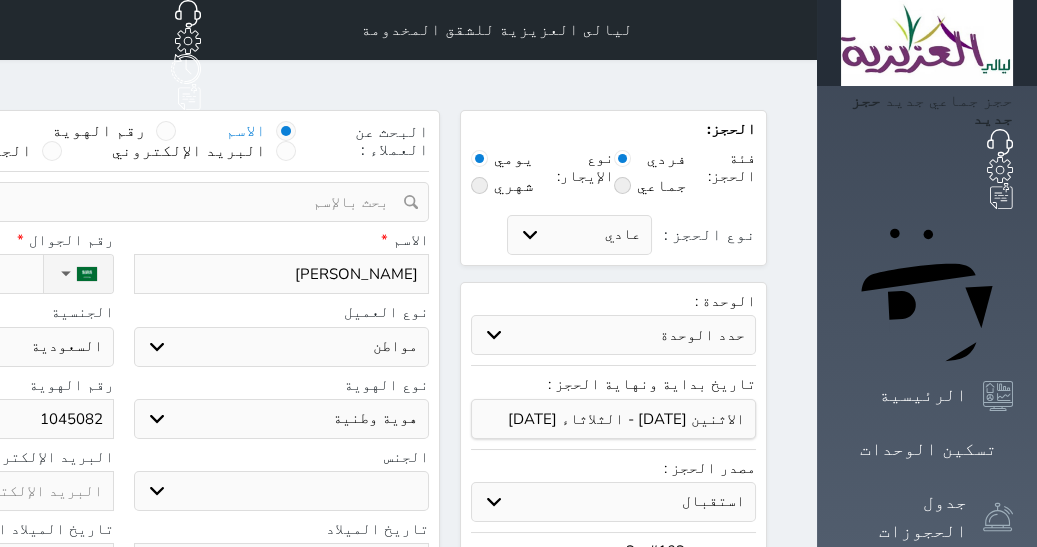 type on "10450823" 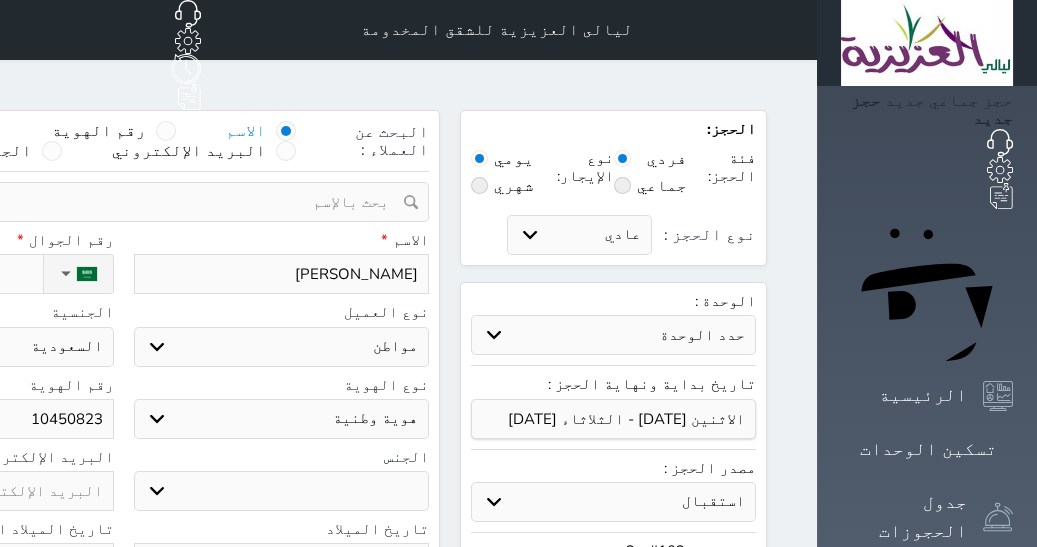 select 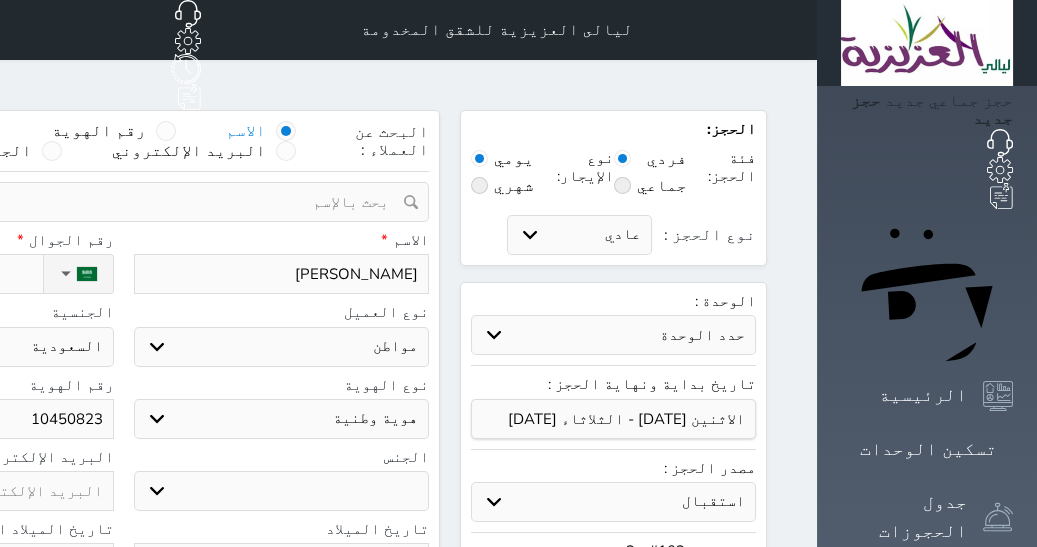 type on "104508239" 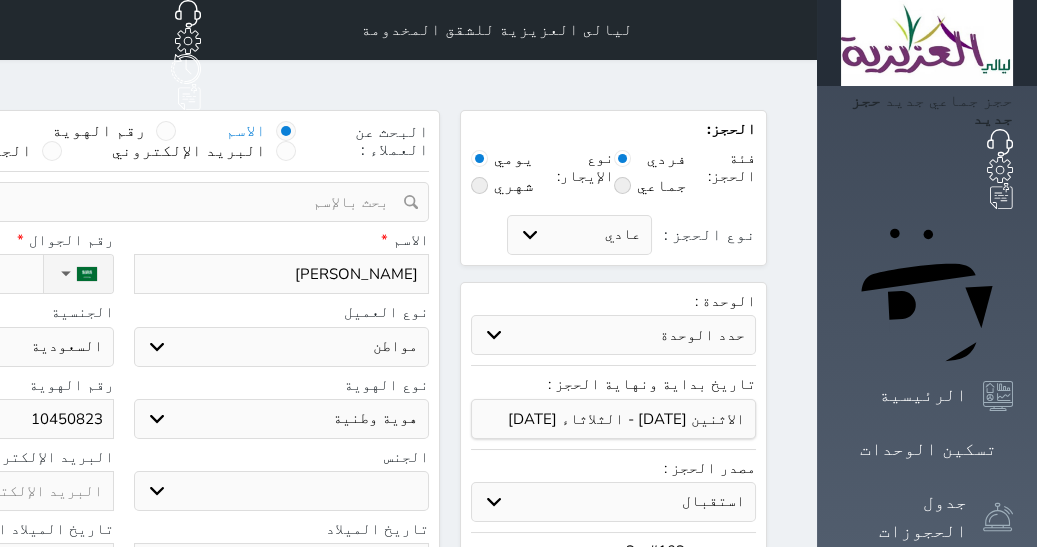 select 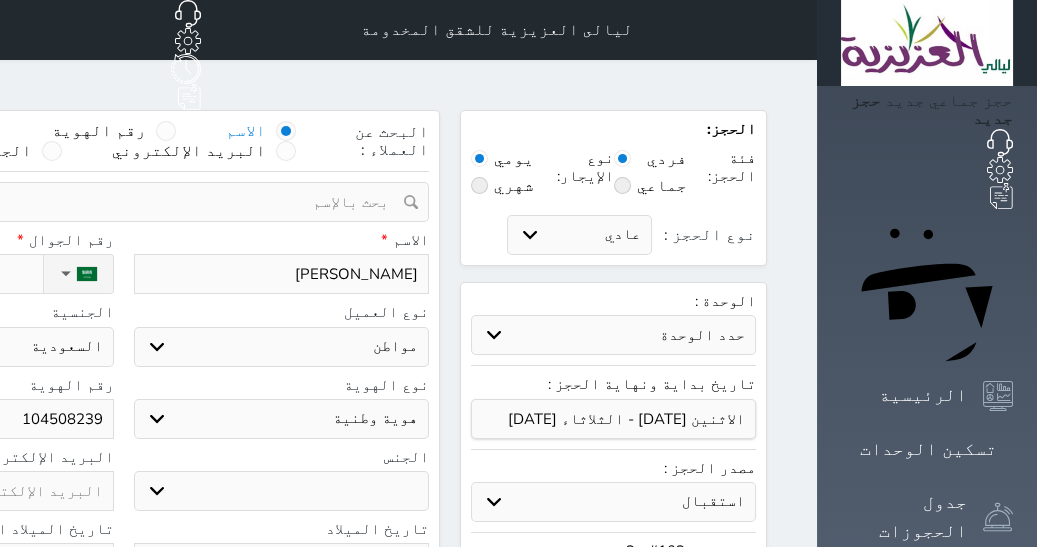 type on "1045082391" 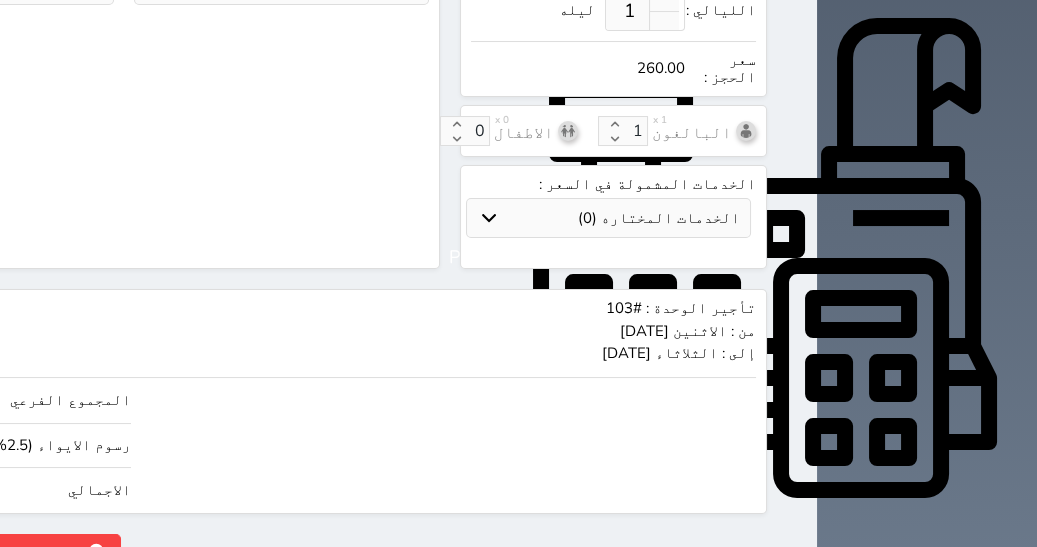 scroll, scrollTop: 835, scrollLeft: 0, axis: vertical 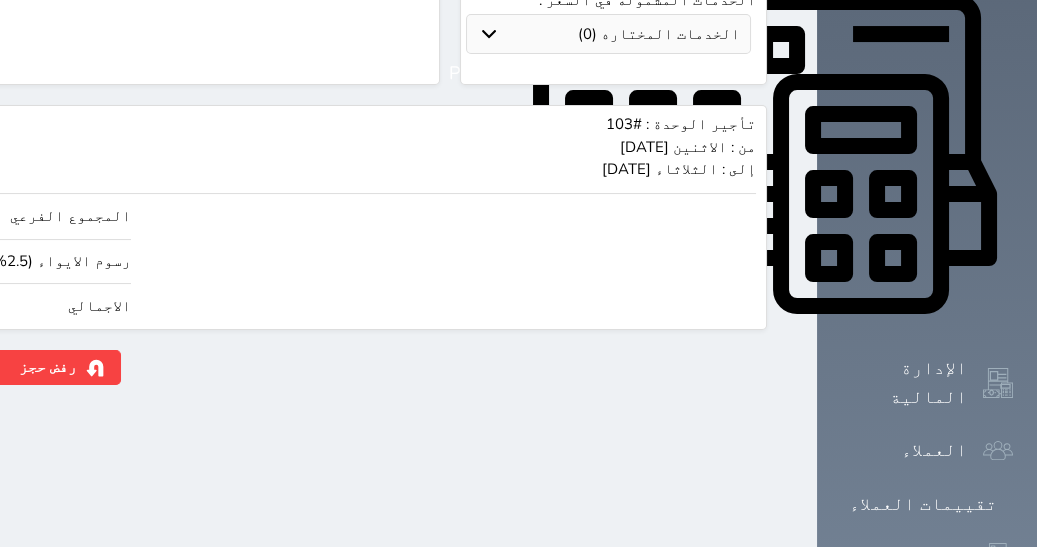type on "1045082391" 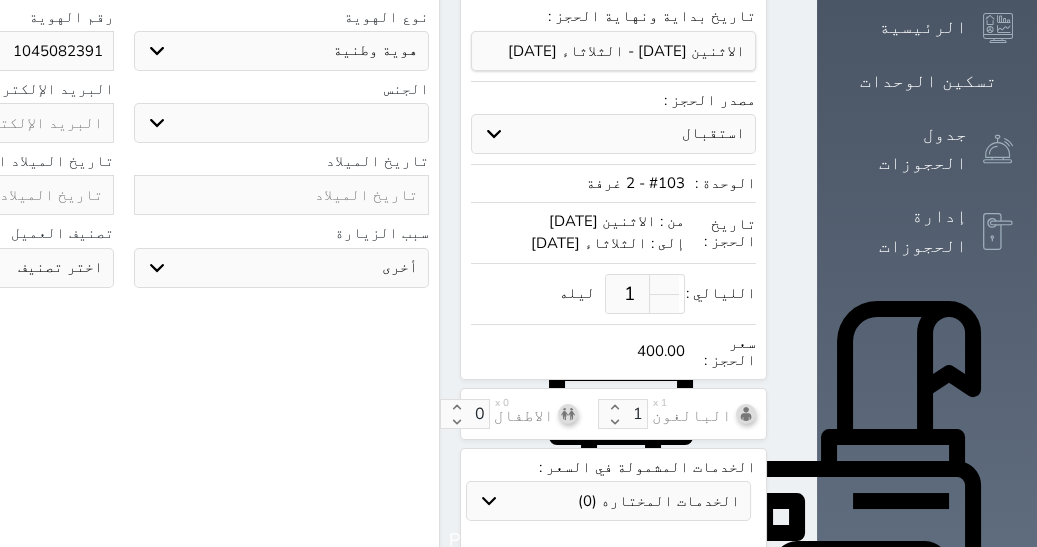 scroll, scrollTop: 371, scrollLeft: 0, axis: vertical 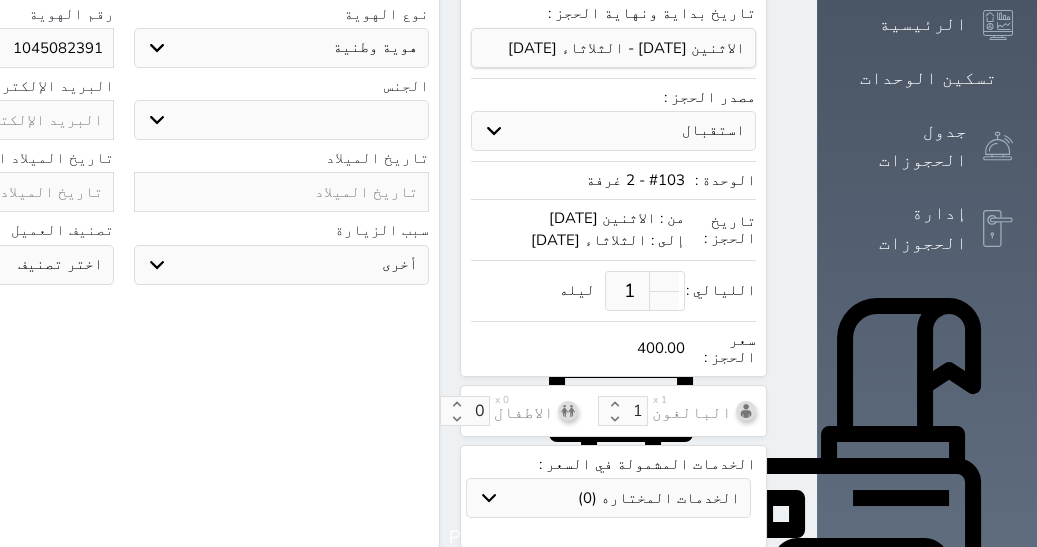 type on "400.00" 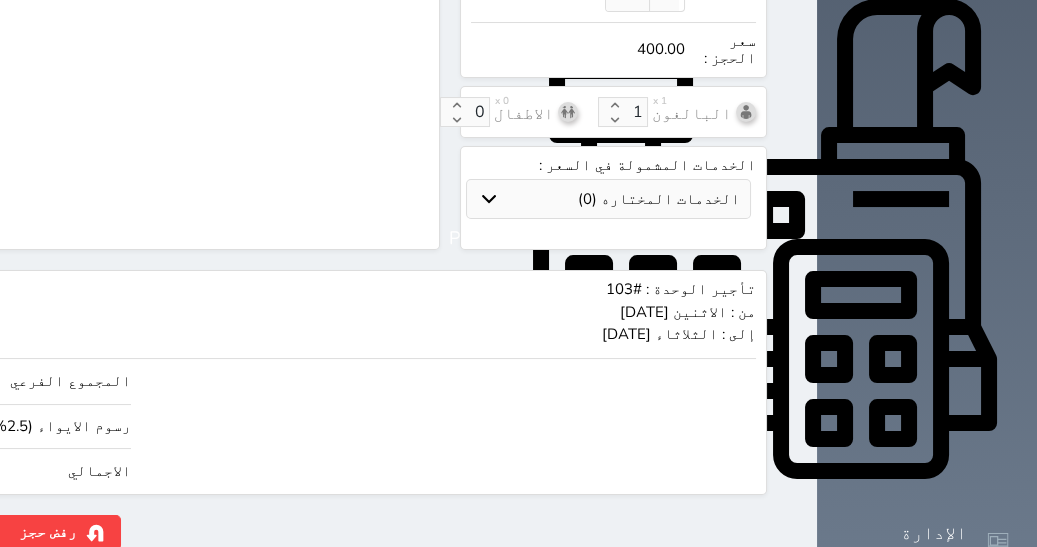 scroll, scrollTop: 835, scrollLeft: 0, axis: vertical 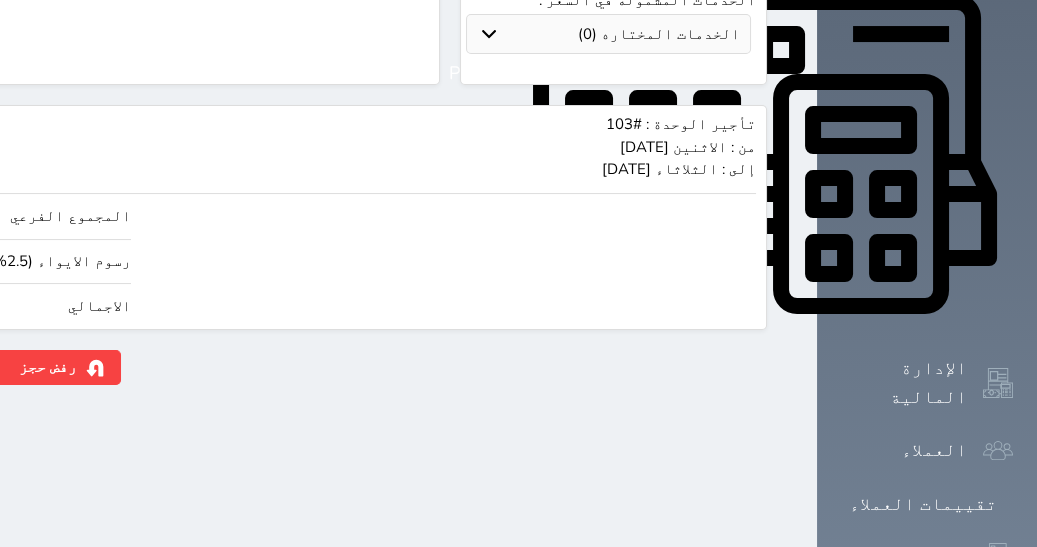 click on "حجز" at bounding box center [-100, 367] 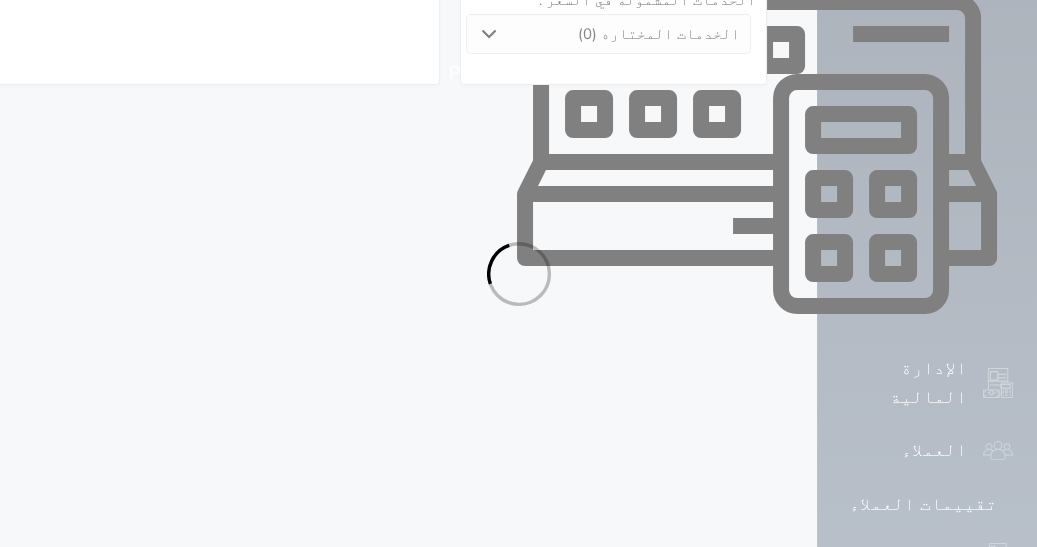 select on "1" 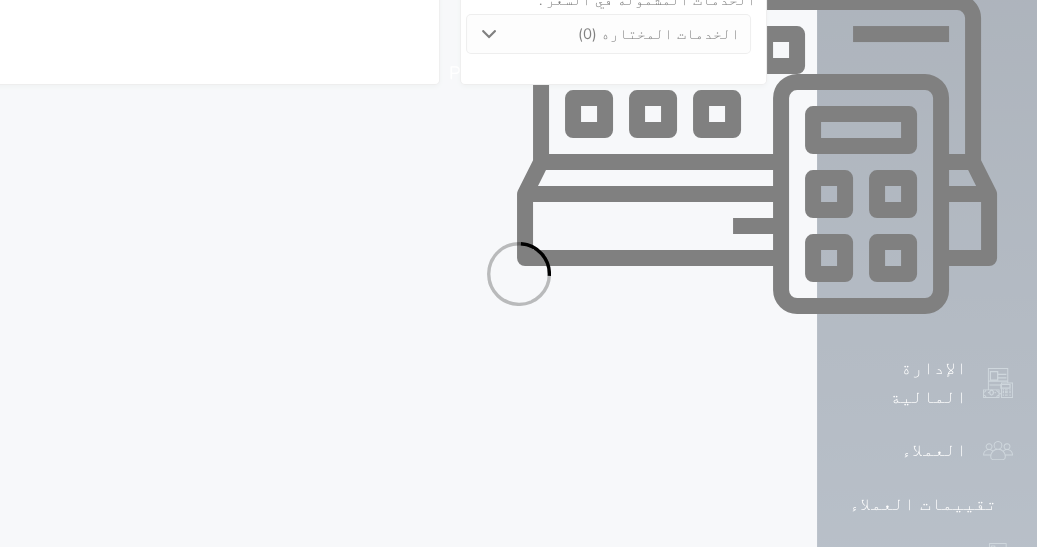 select on "113" 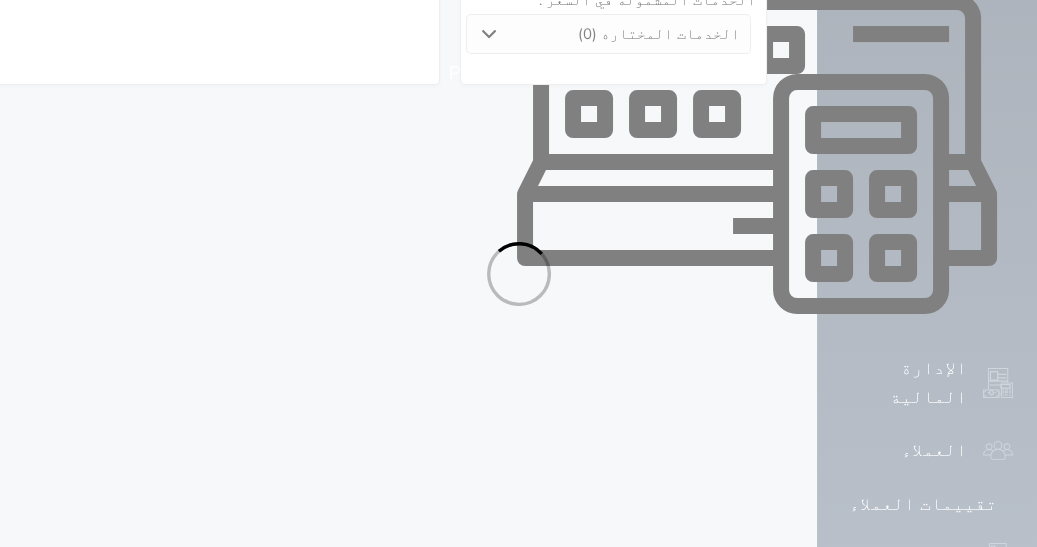 select on "1" 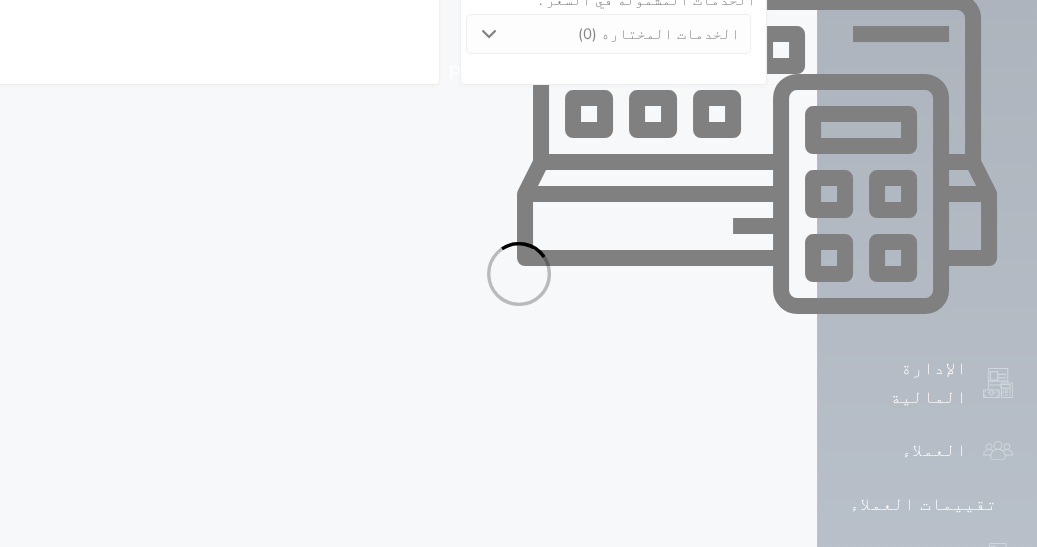 select on "7" 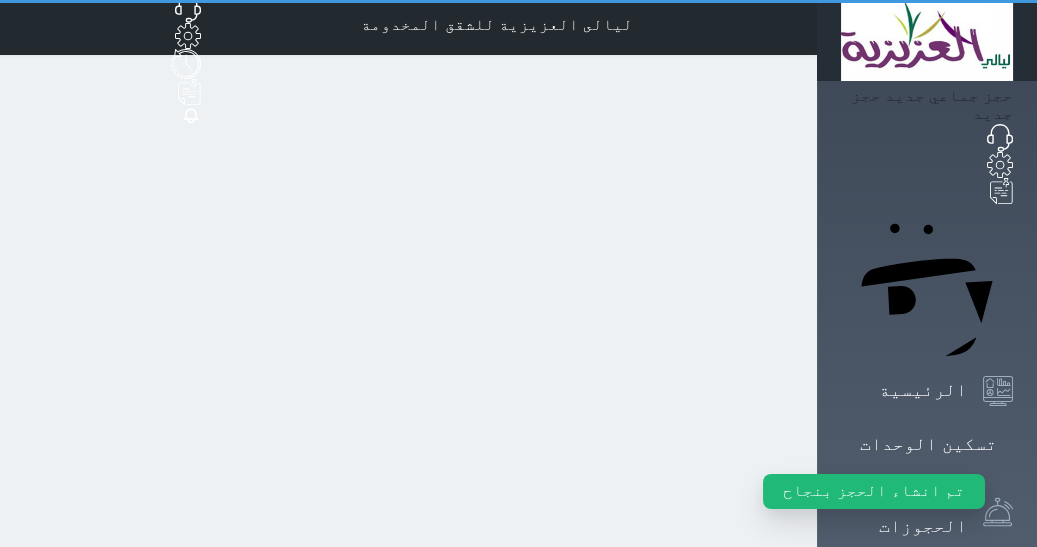 scroll, scrollTop: 0, scrollLeft: 0, axis: both 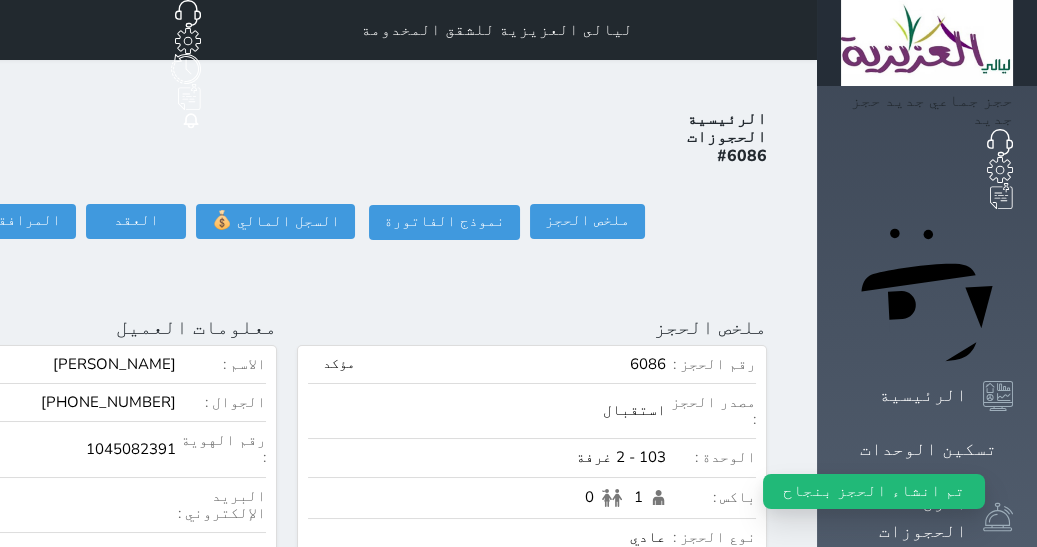 select 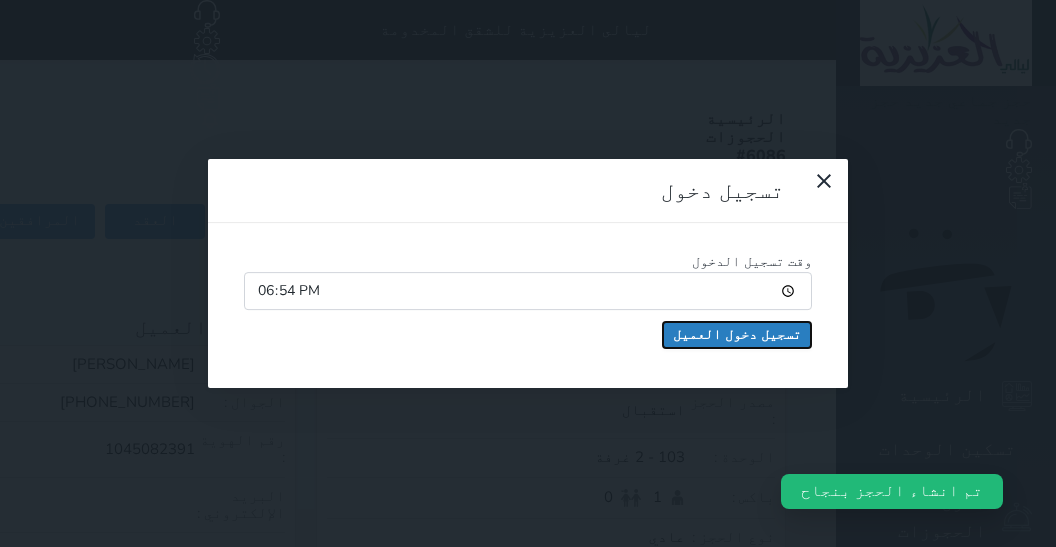 click on "تسجيل دخول العميل" at bounding box center (737, 335) 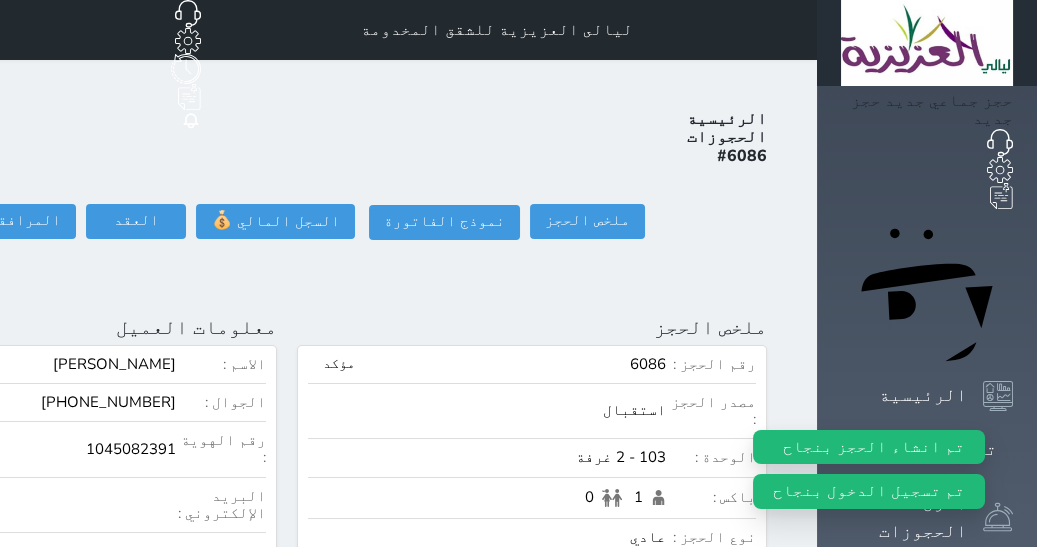 select 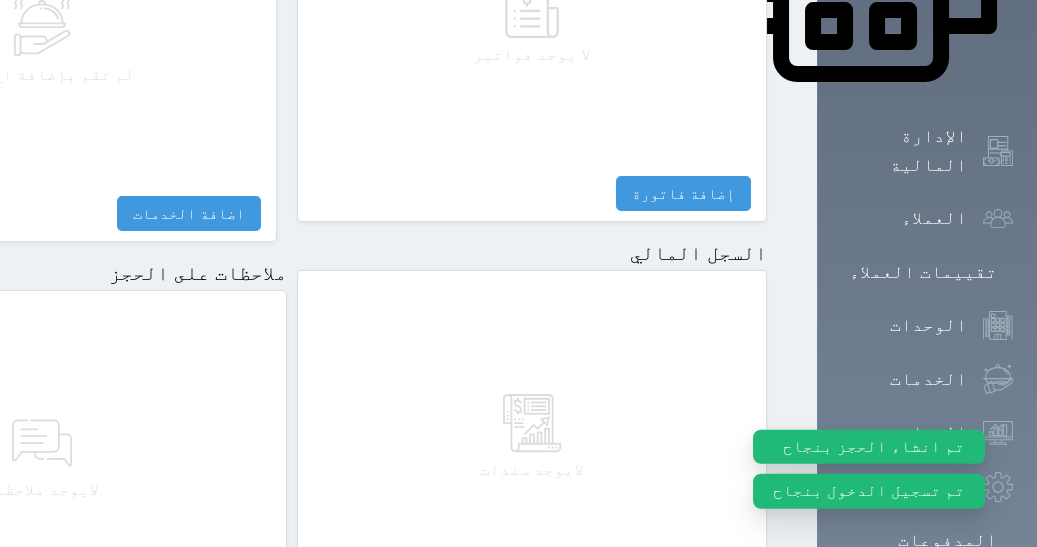 scroll, scrollTop: 1175, scrollLeft: 0, axis: vertical 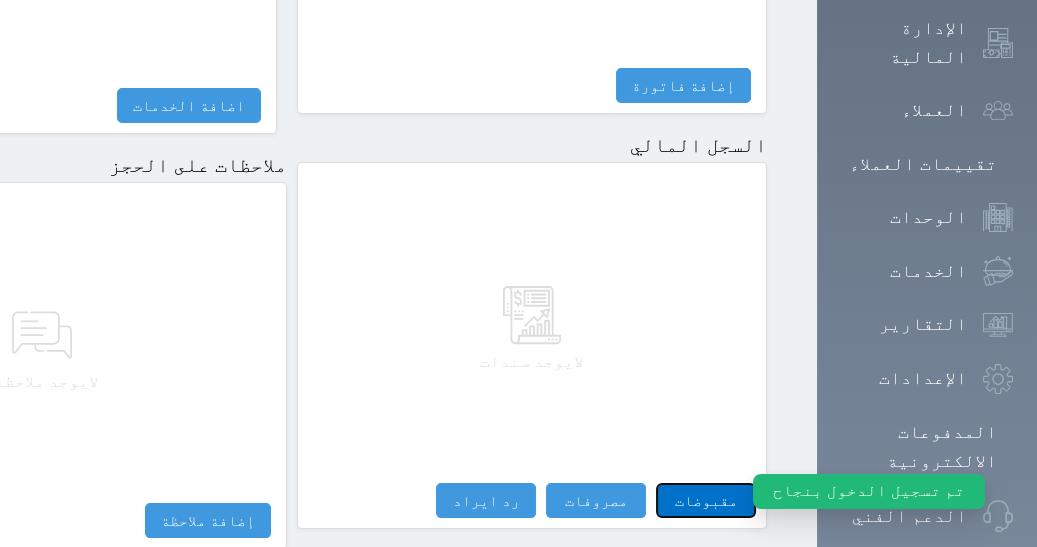 click on "مقبوضات" at bounding box center (706, 500) 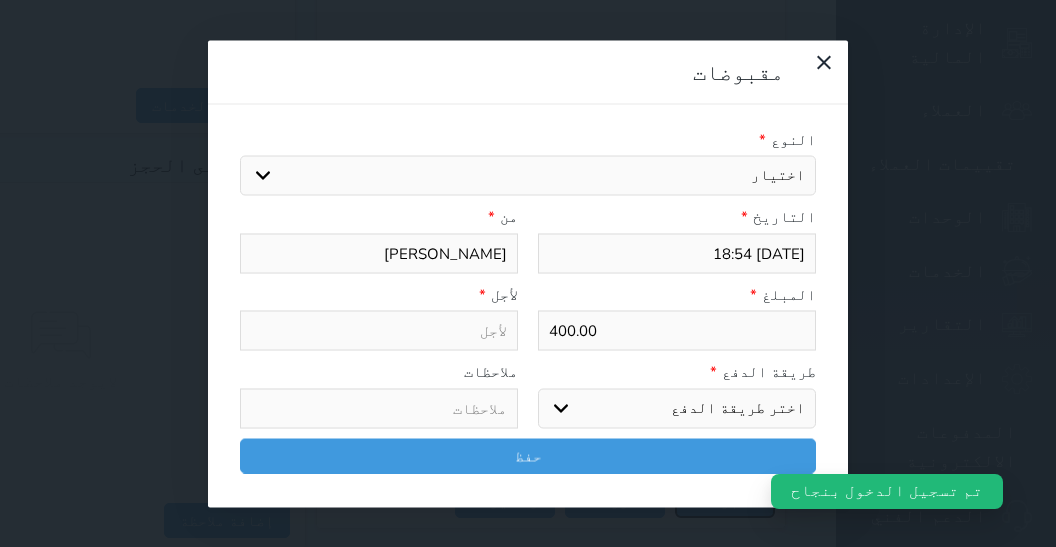 select 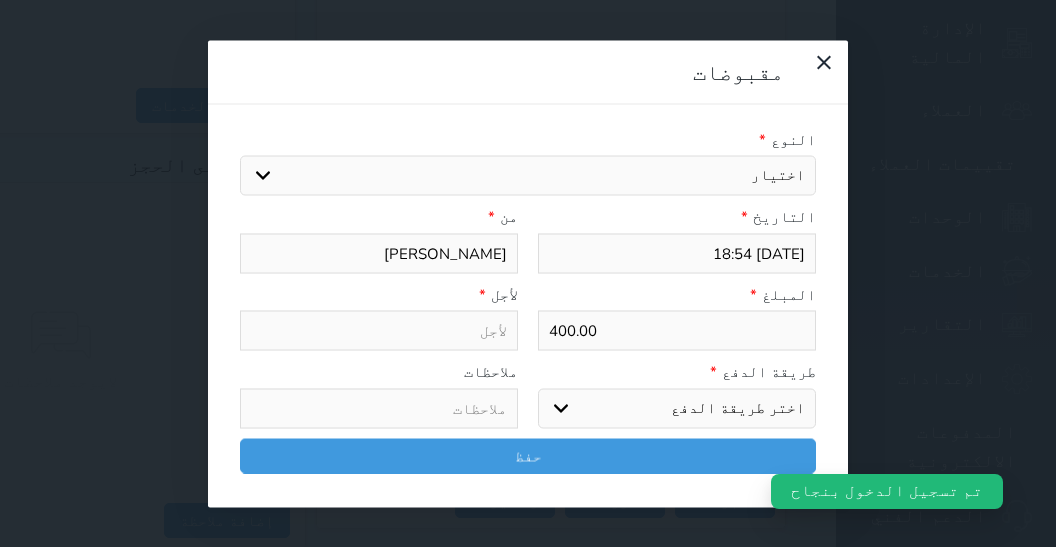 click on "اختيار   مقبوضات عامة قيمة إيجار فواتير تامين عربون لا ينطبق آخر مغسلة واي فاي - الإنترنت مواقف السيارات طعام الأغذية والمشروبات مشروبات المشروبات الباردة المشروبات الساخنة الإفطار غداء عشاء مخبز و كعك حمام سباحة الصالة الرياضية سبا و خدمات الجمال اختيار وإسقاط (خدمات النقل) ميني بار كابل - تلفزيون سرير إضافي تصفيف الشعر التسوق خدمات الجولات السياحية المنظمة خدمات الدليل السياحي" at bounding box center [528, 176] 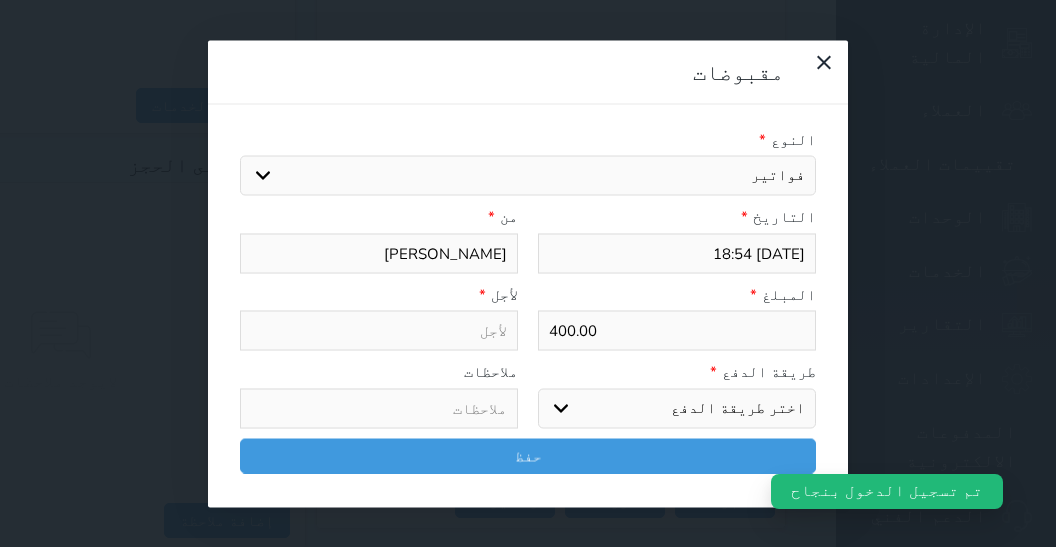 click on "فواتير" at bounding box center (0, 0) 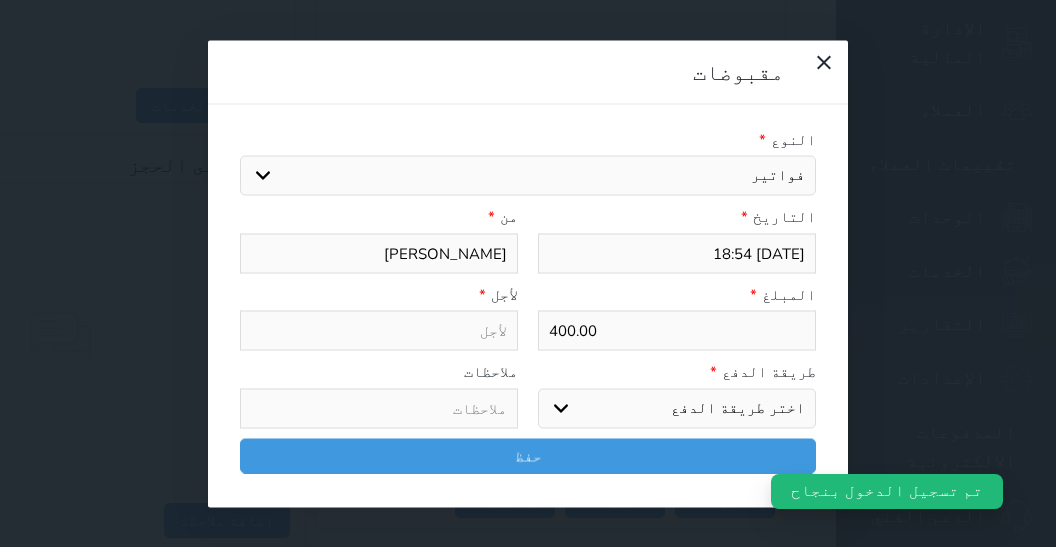 select 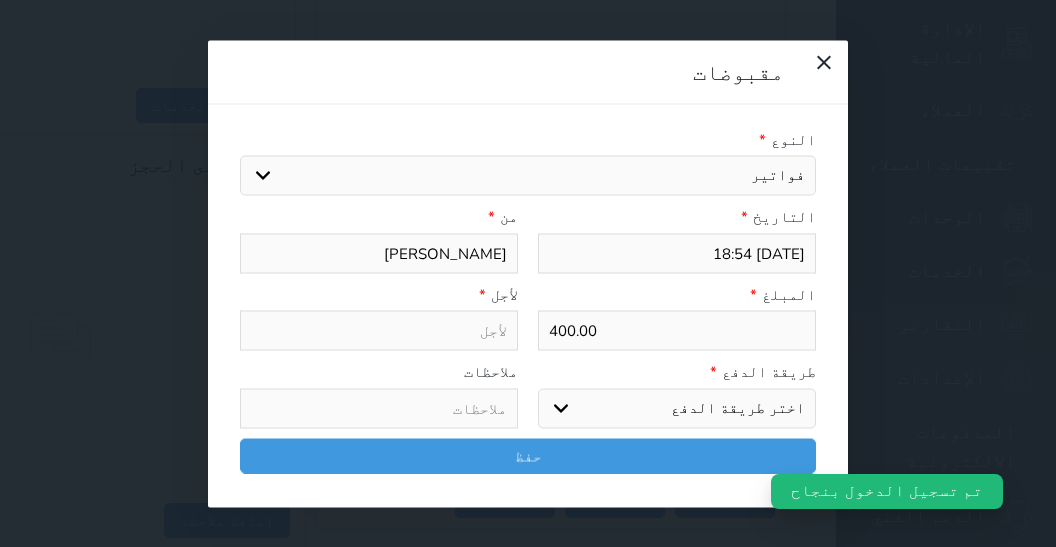type on "فواتير - الوحدة - 103" 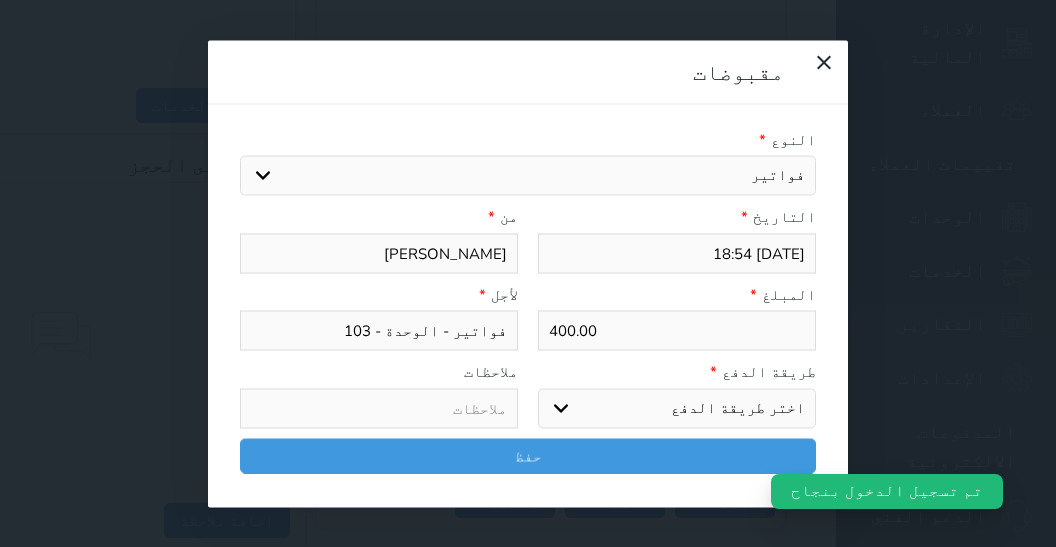 click on "اختر طريقة الدفع   دفع نقدى   تحويل بنكى   مدى   بطاقة ائتمان   آجل" at bounding box center [677, 408] 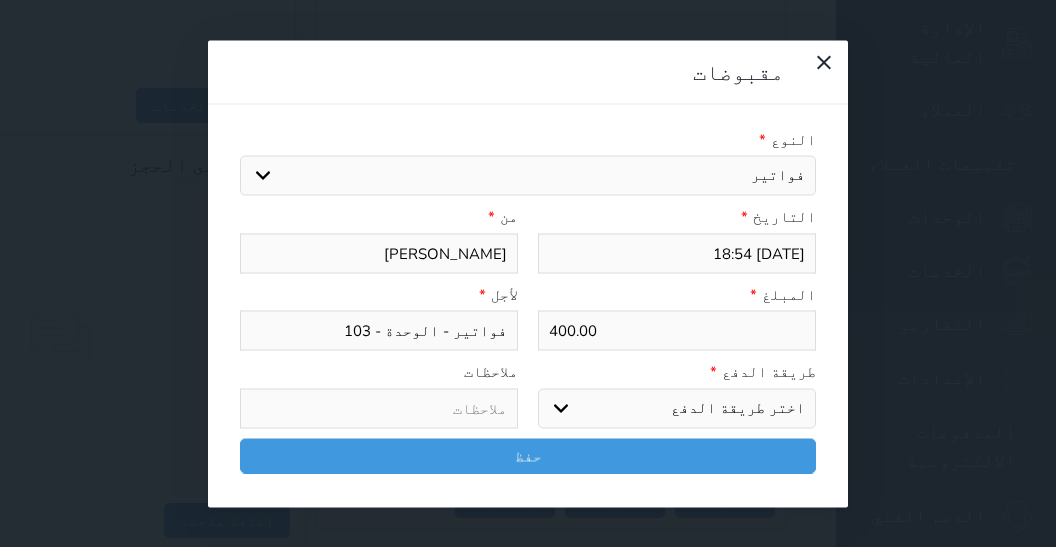 select on "mada" 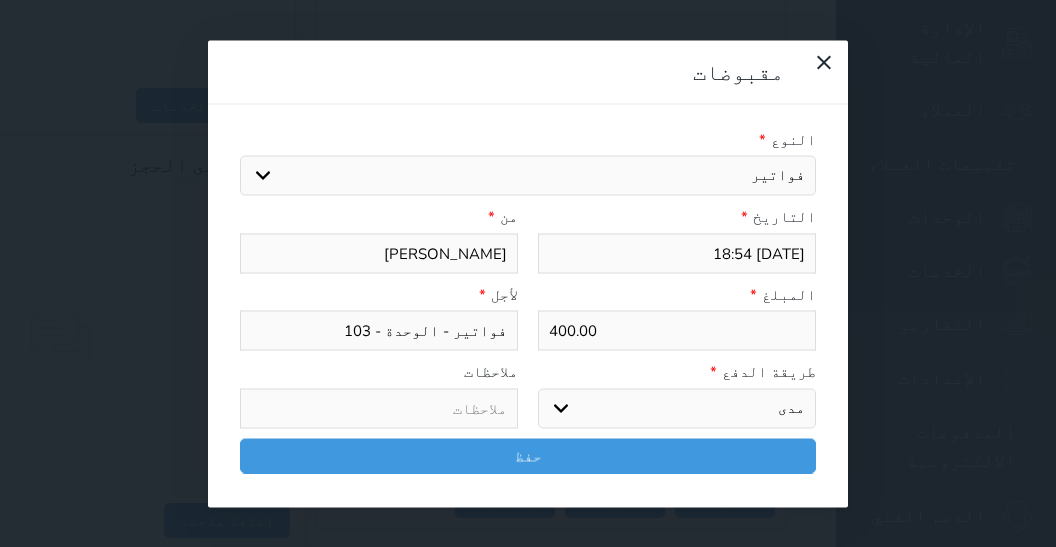 click on "مدى" at bounding box center [0, 0] 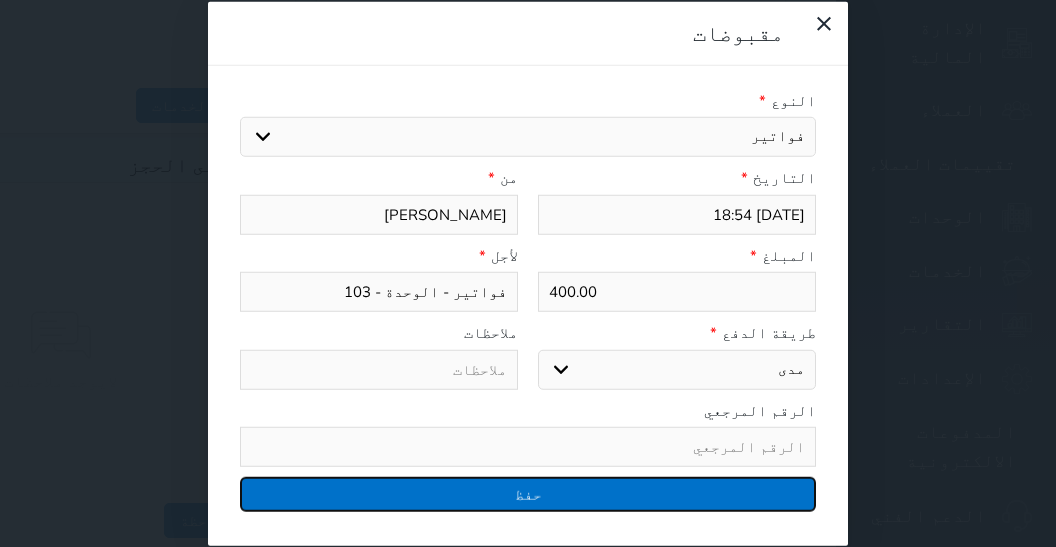 click on "حفظ" at bounding box center [528, 494] 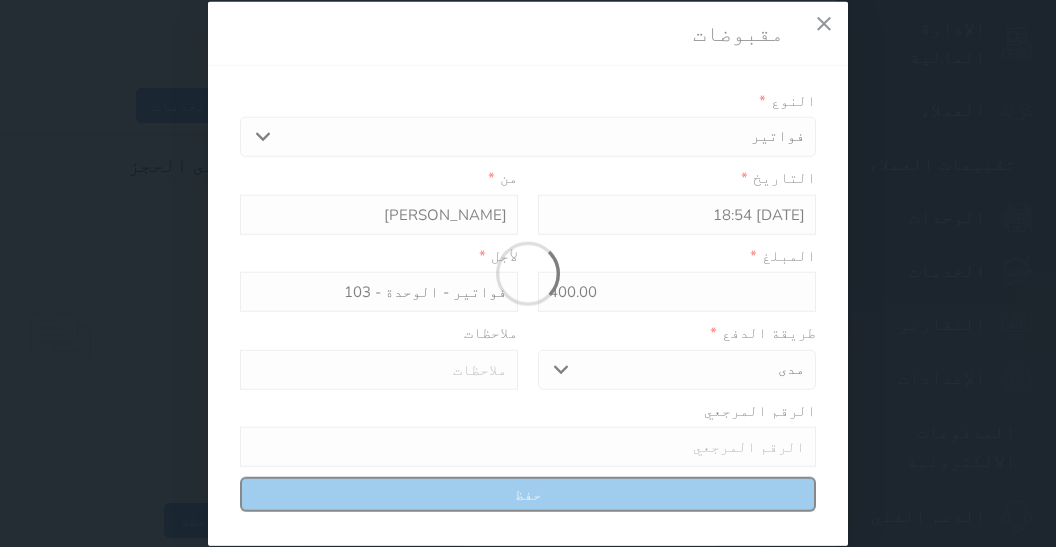 select 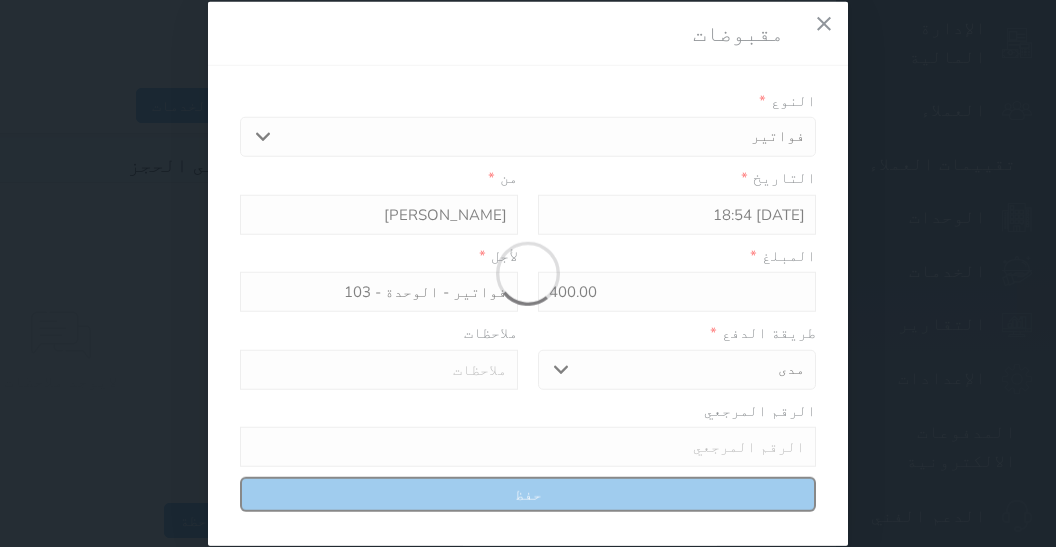 type 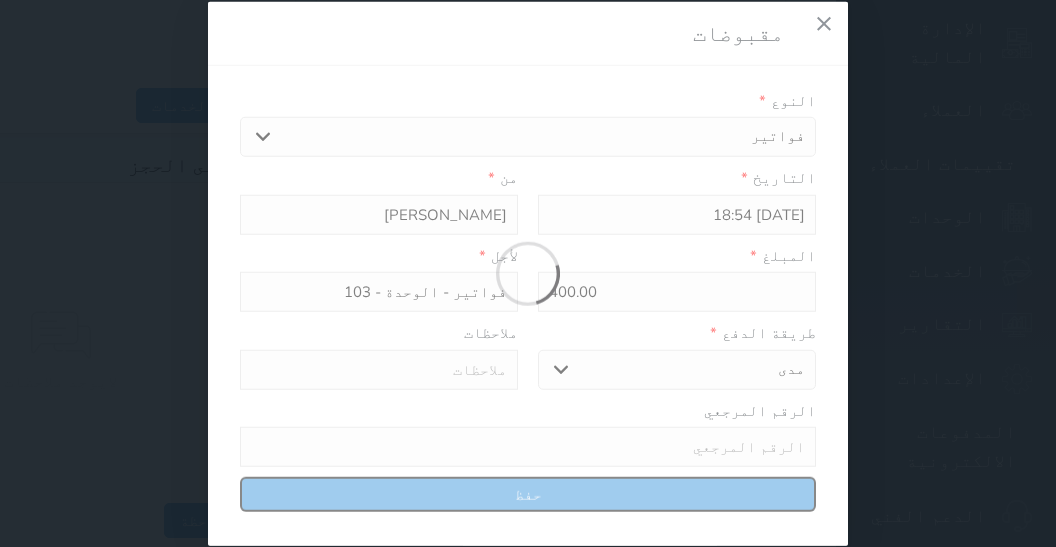 type on "0" 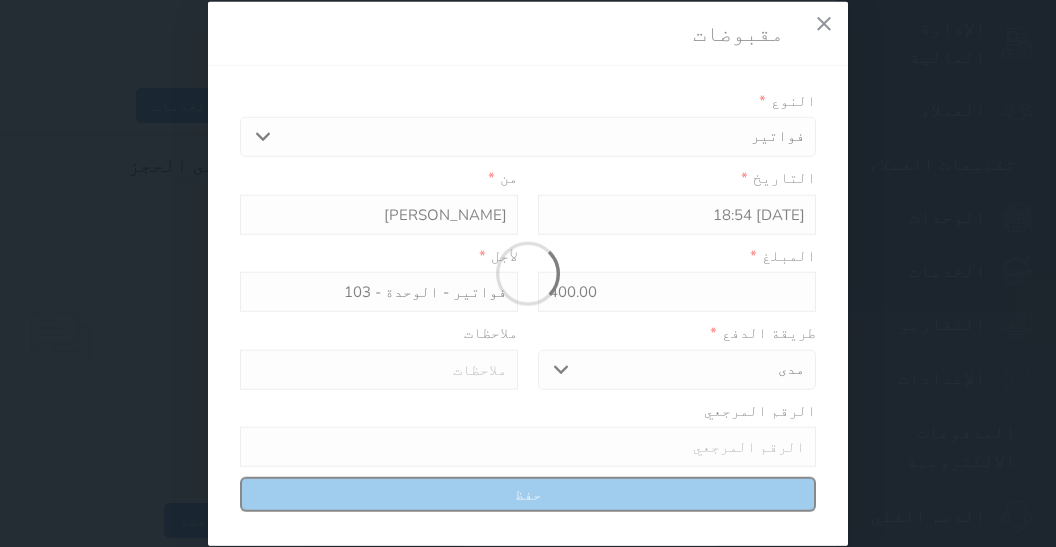 select 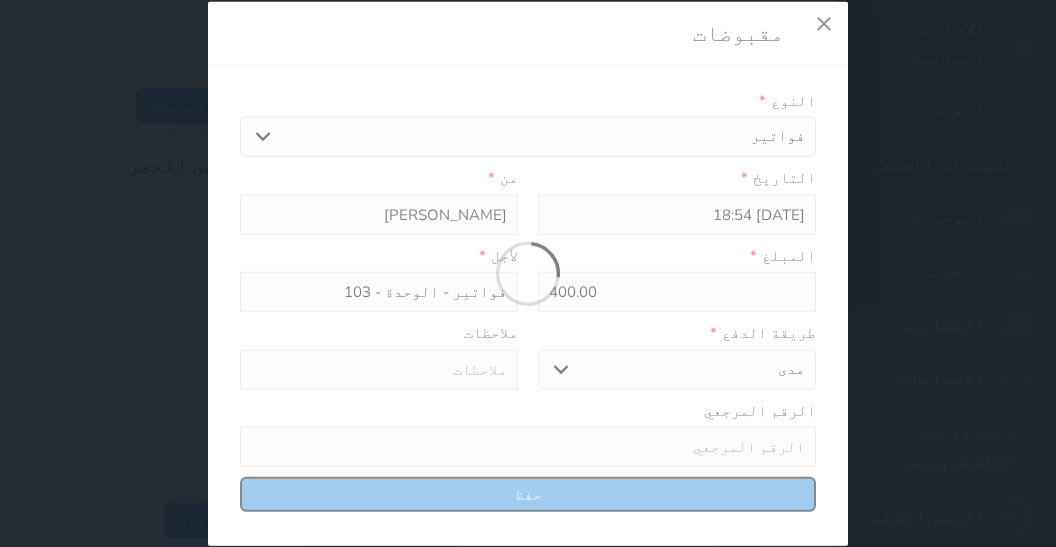 type on "0" 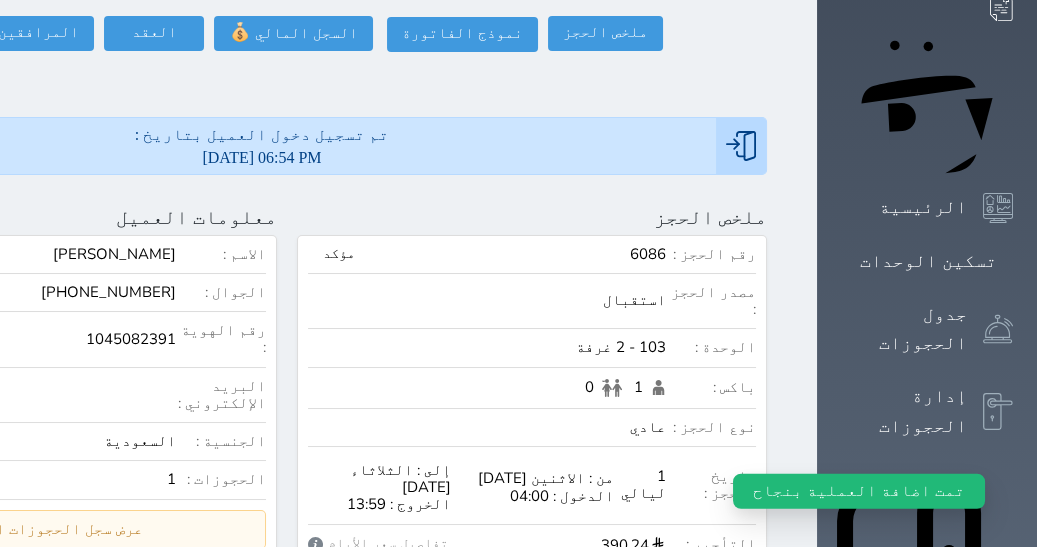 scroll, scrollTop: 0, scrollLeft: 0, axis: both 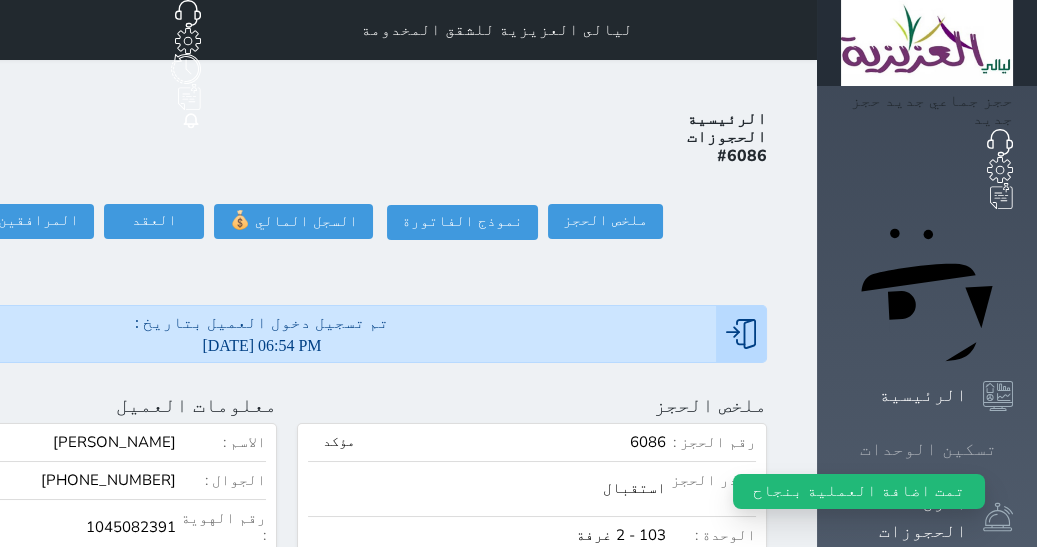 click 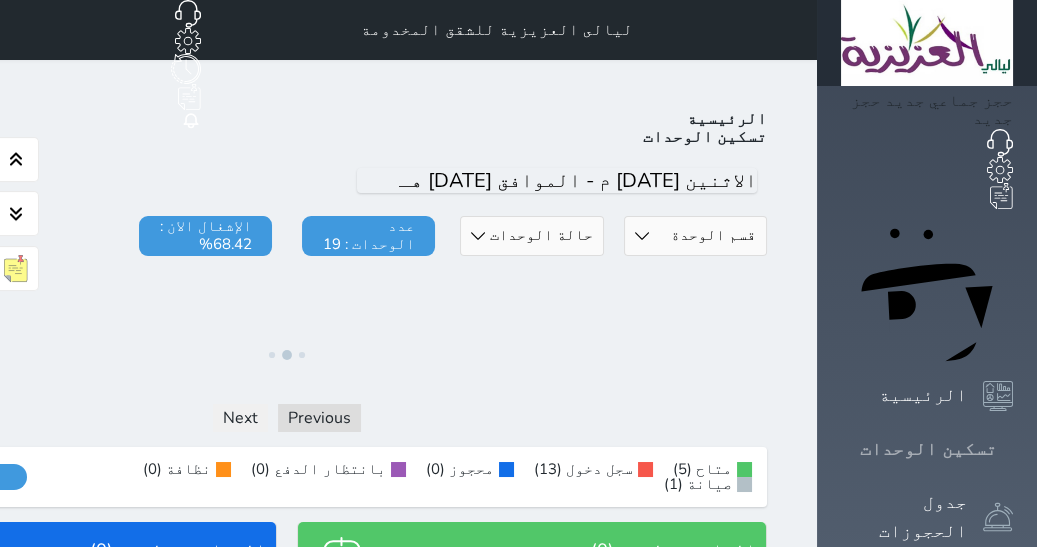 click on "تسكين الوحدات" at bounding box center [928, 449] 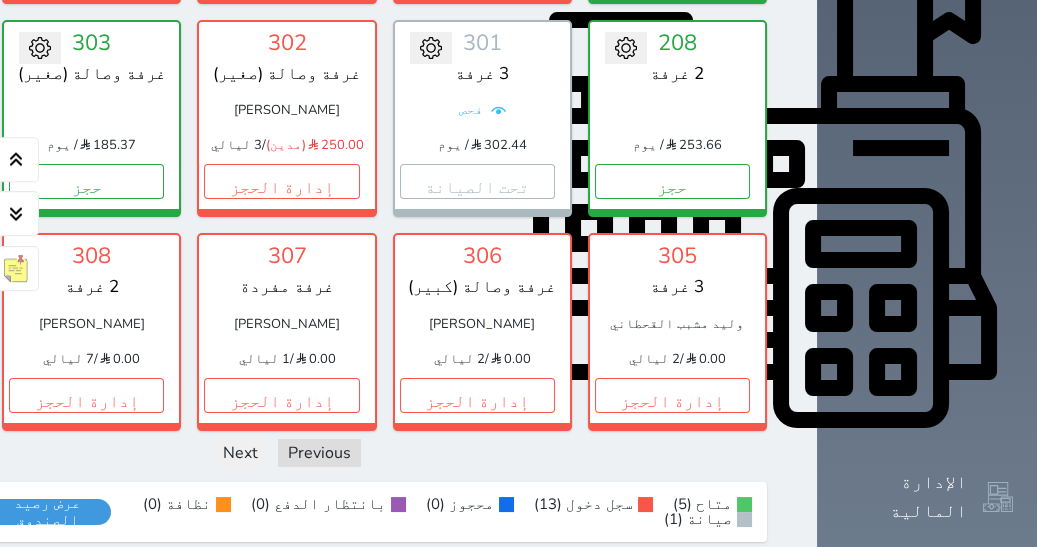 scroll, scrollTop: 717, scrollLeft: 0, axis: vertical 